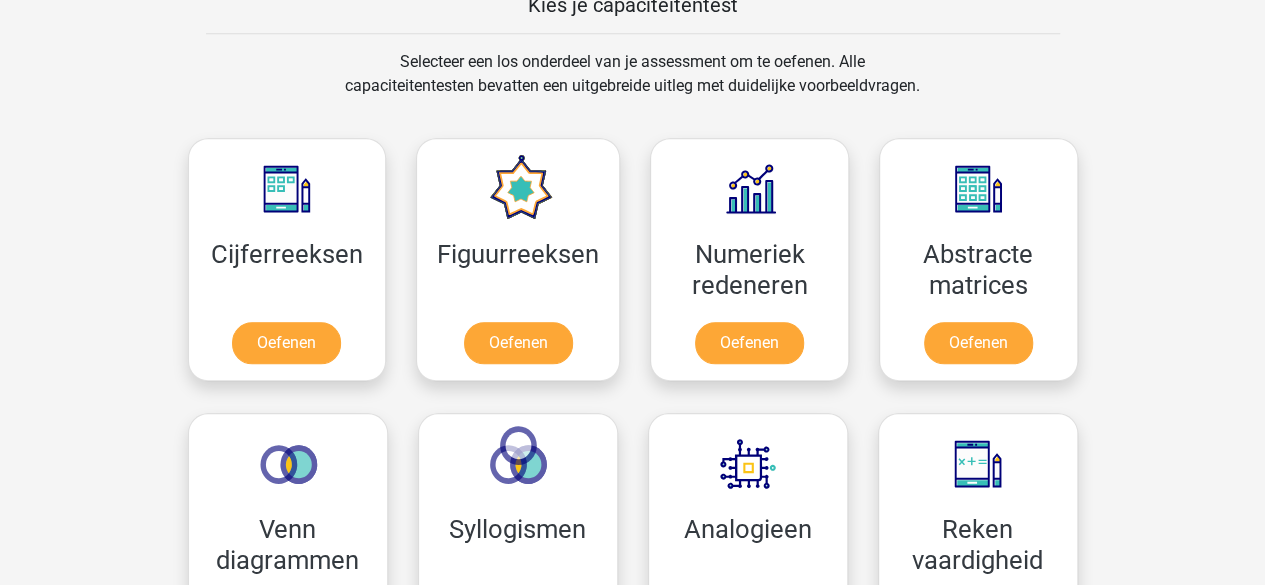 scroll, scrollTop: 300, scrollLeft: 0, axis: vertical 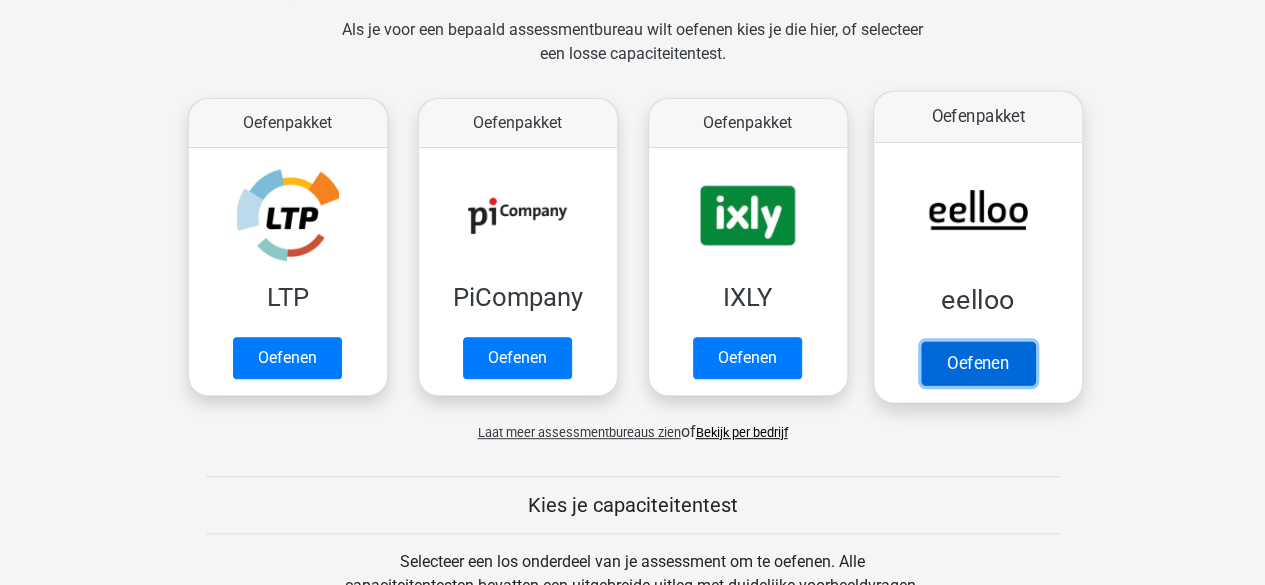 click on "Oefenen" at bounding box center (977, 363) 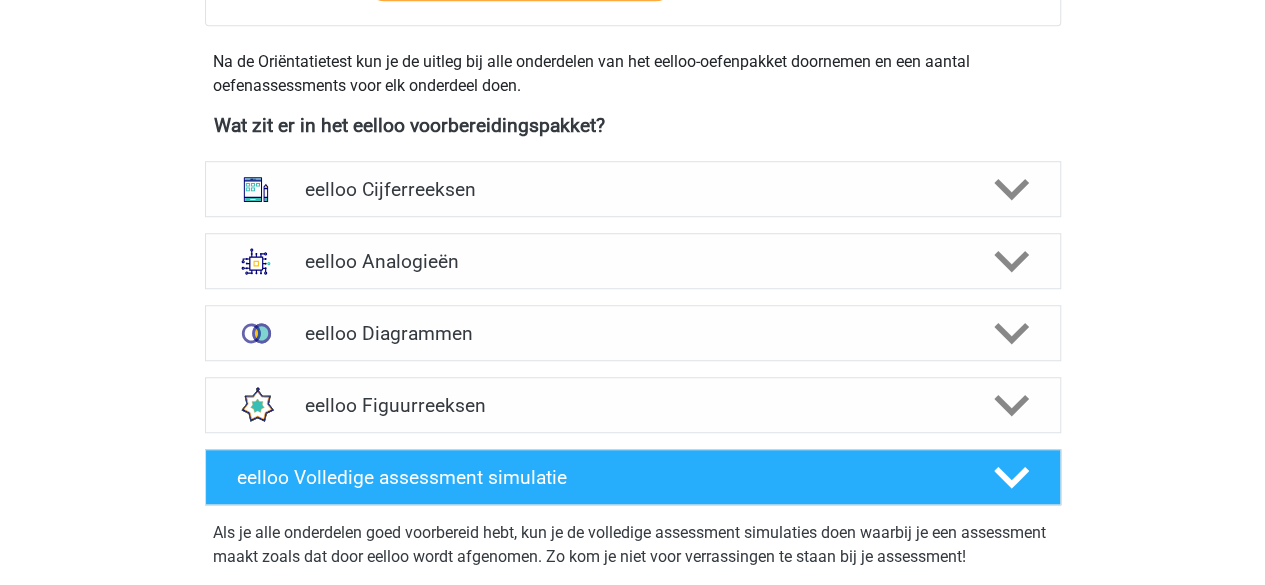 scroll, scrollTop: 700, scrollLeft: 0, axis: vertical 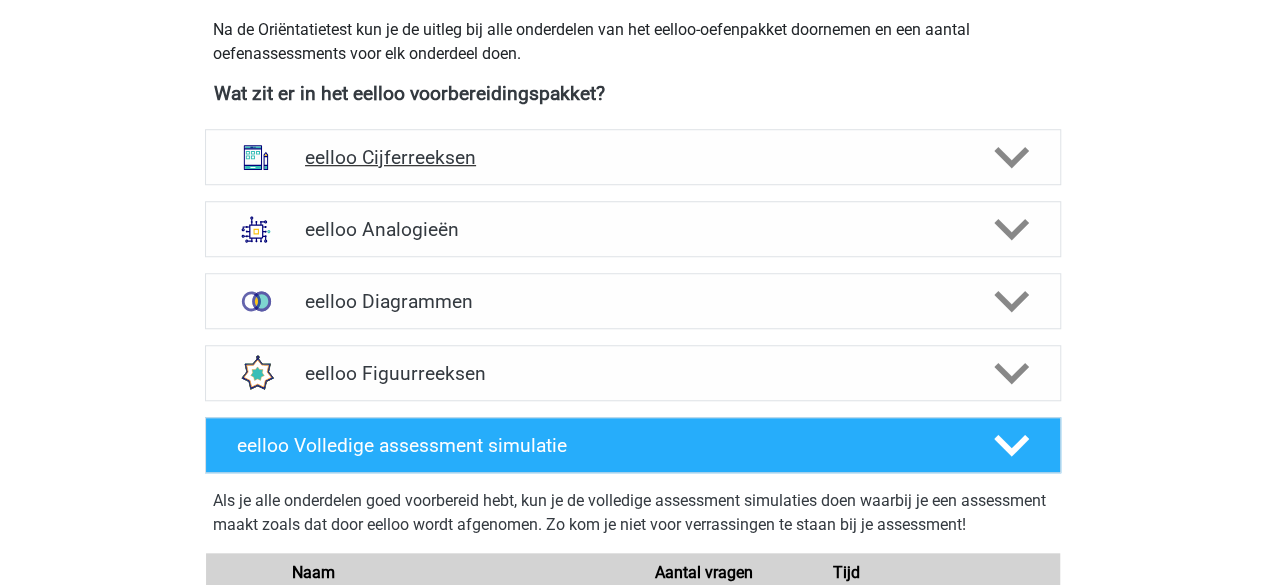 click on "eelloo Cijferreeksen" at bounding box center [632, 157] 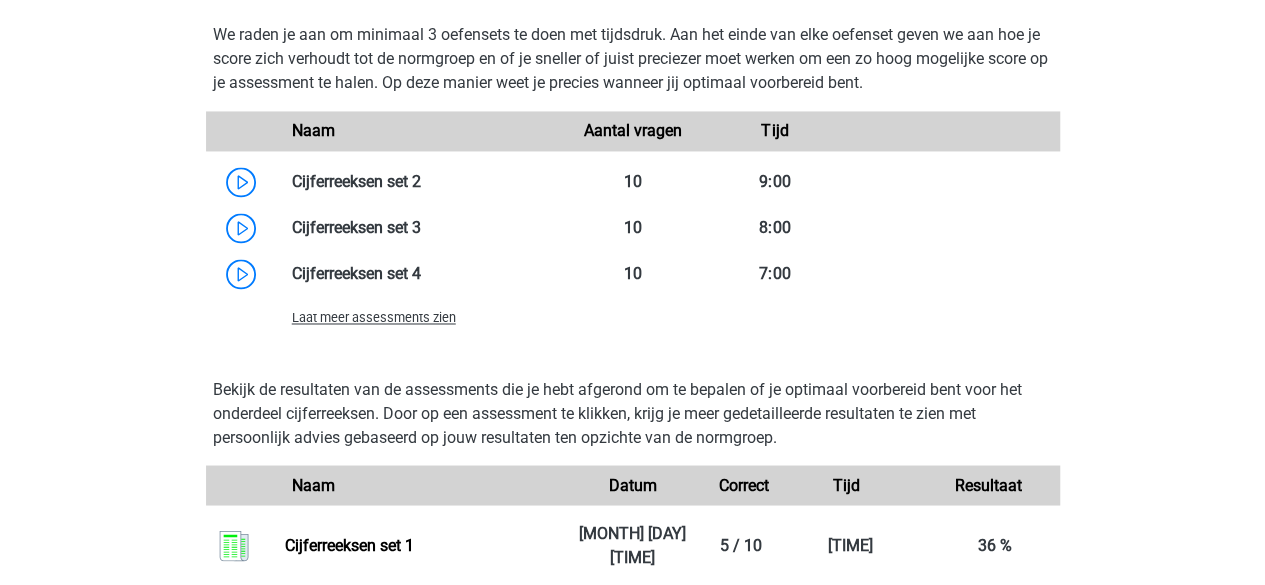 scroll, scrollTop: 1600, scrollLeft: 0, axis: vertical 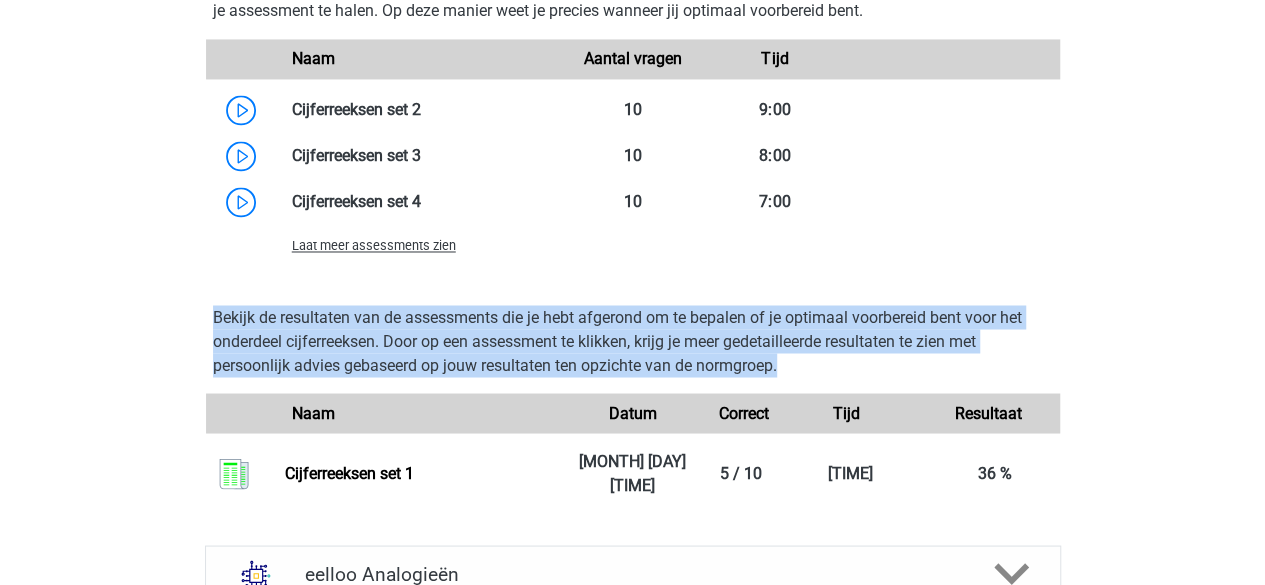 drag, startPoint x: 770, startPoint y: 368, endPoint x: 194, endPoint y: 312, distance: 578.7158 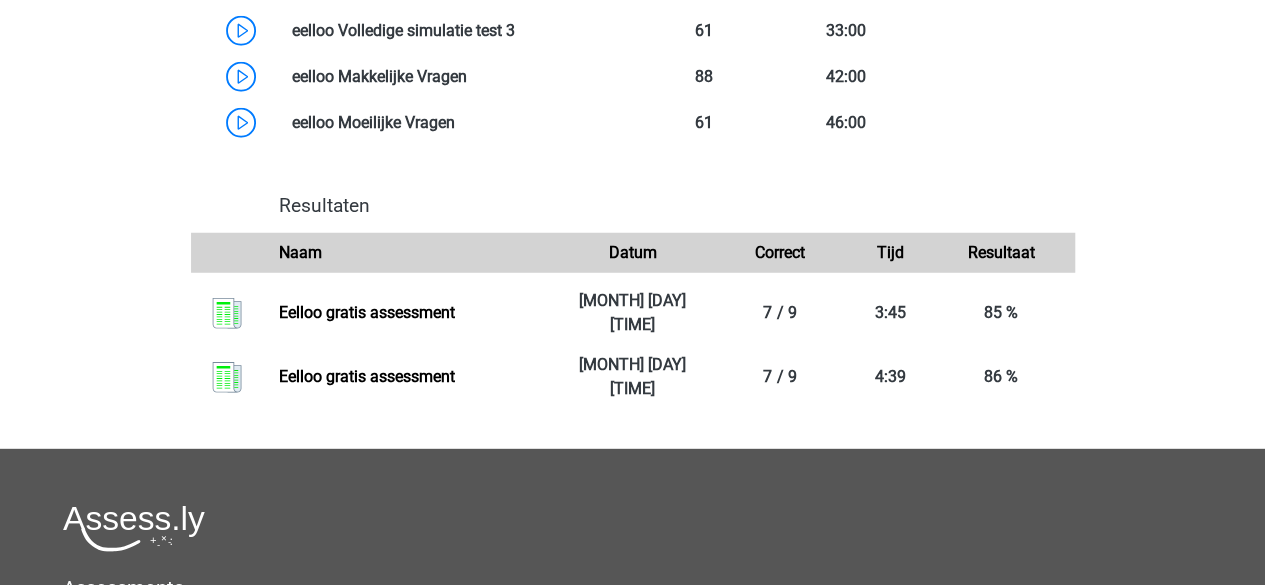 scroll, scrollTop: 2900, scrollLeft: 0, axis: vertical 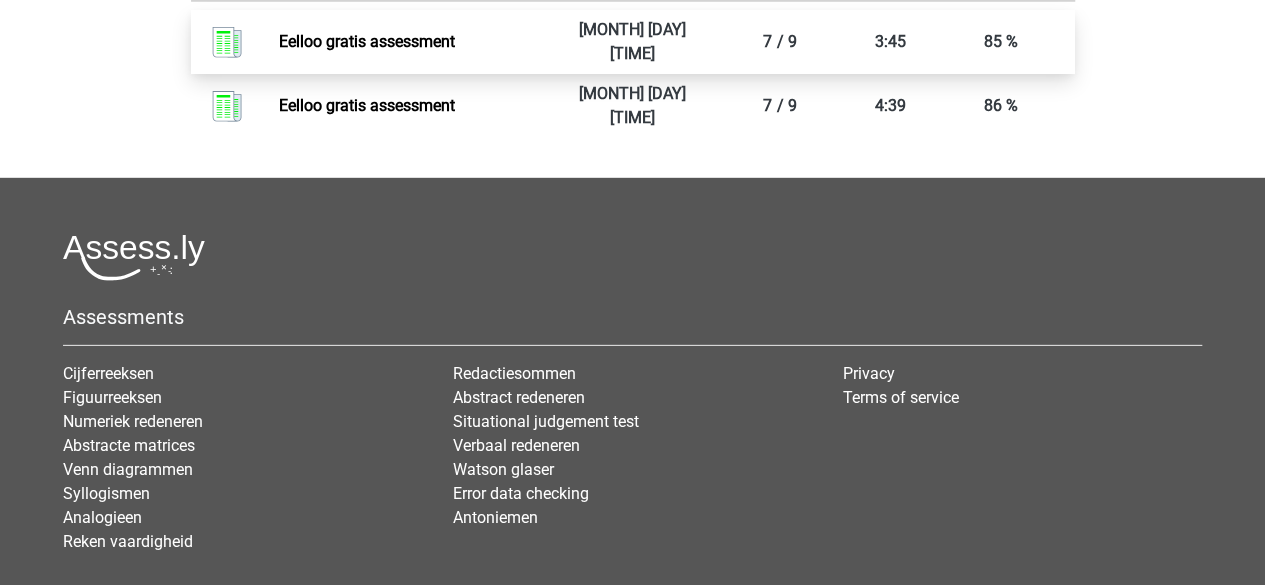 click on "Eelloo gratis assessment" at bounding box center [367, 41] 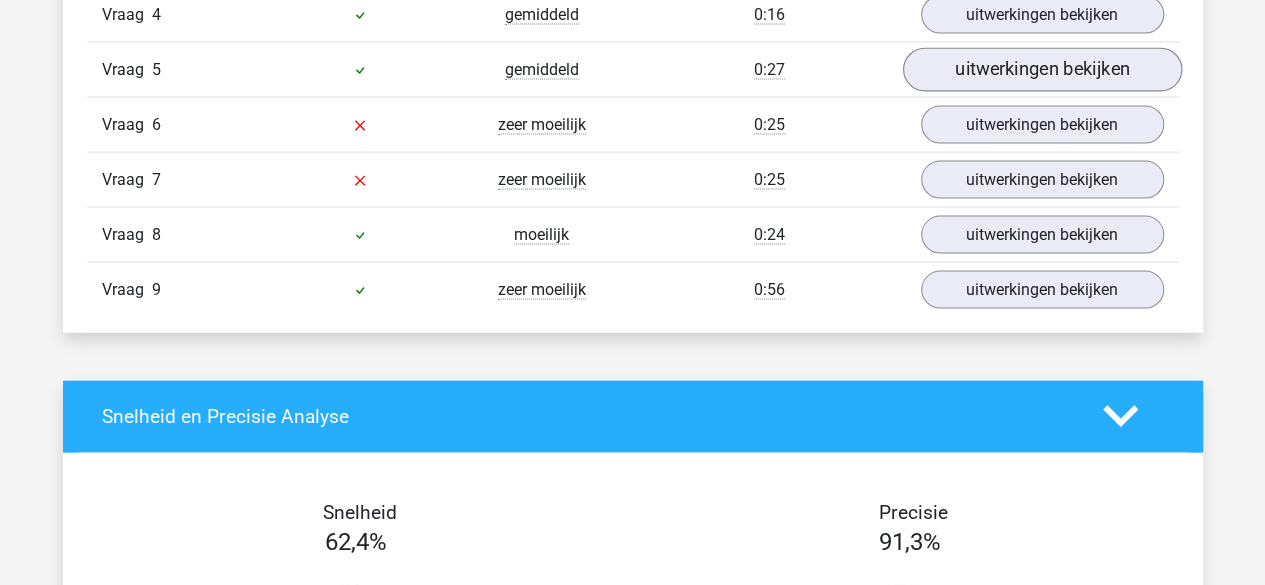 scroll, scrollTop: 1800, scrollLeft: 0, axis: vertical 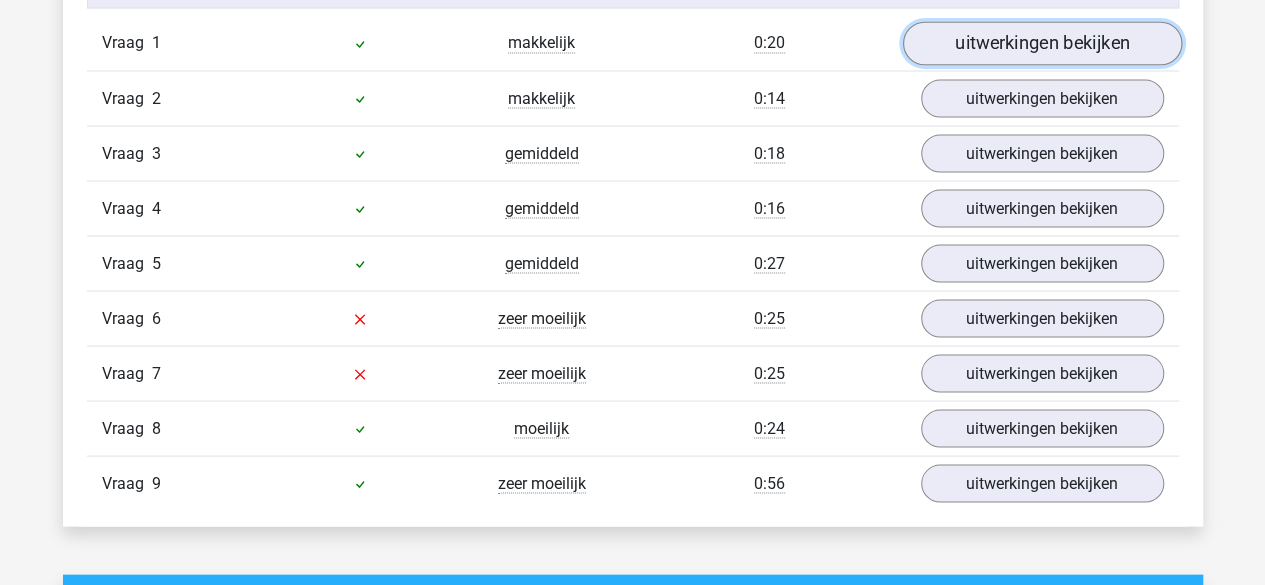 click on "uitwerkingen bekijken" at bounding box center (1041, 43) 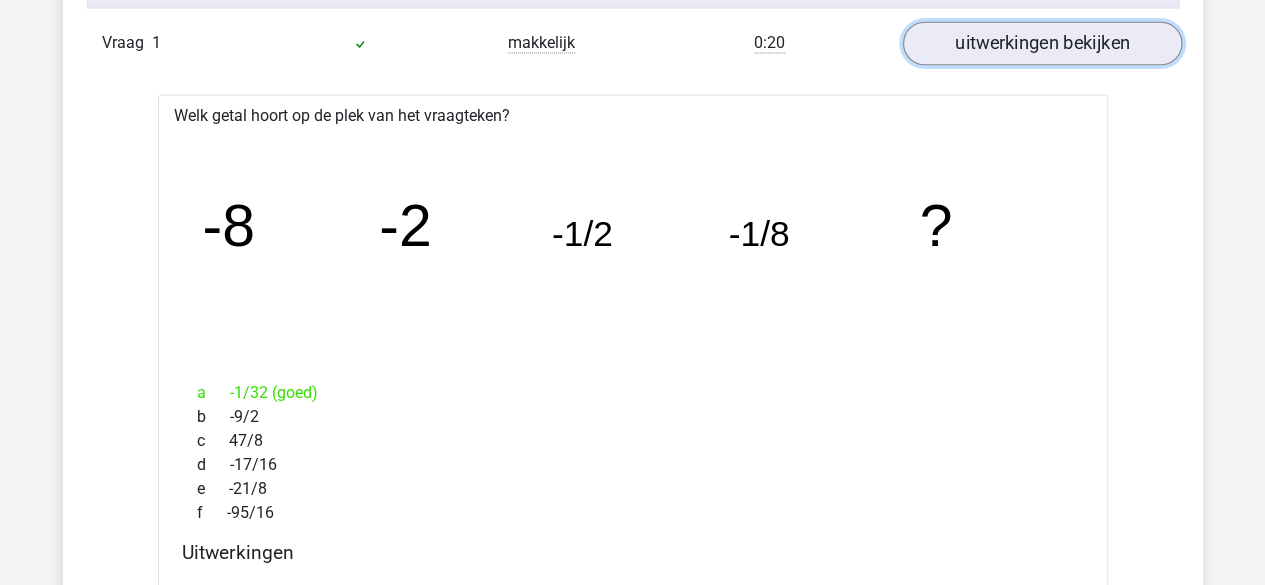 click on "uitwerkingen bekijken" at bounding box center (1041, 43) 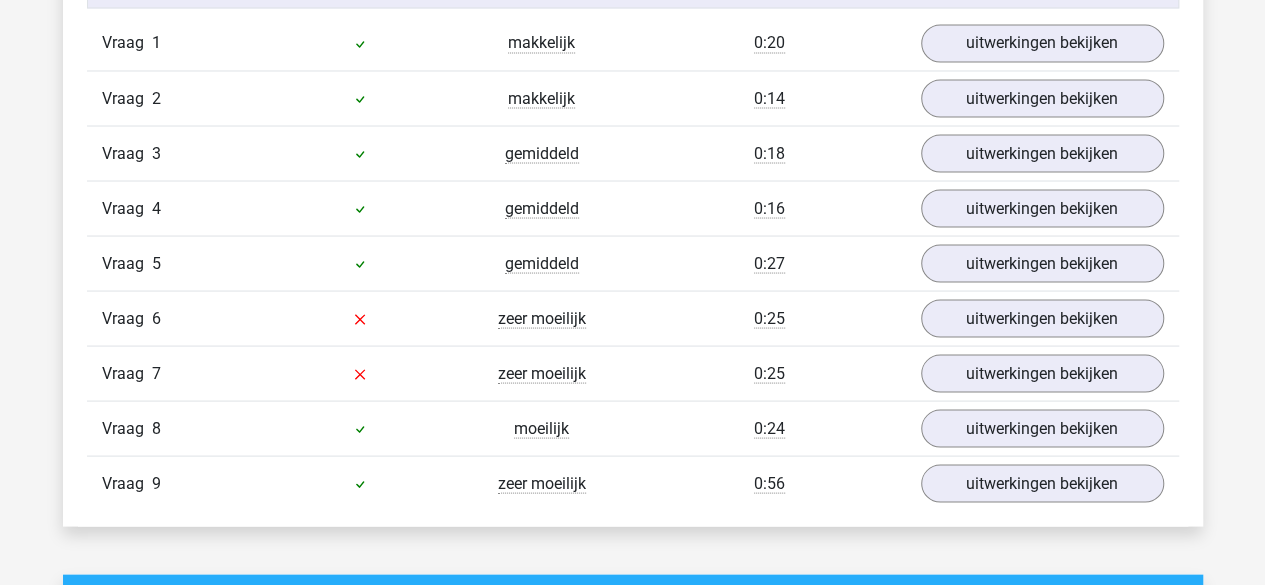click on "Vraag
4
gemiddeld
0:16
uitwerkingen bekijken" at bounding box center [633, 207] 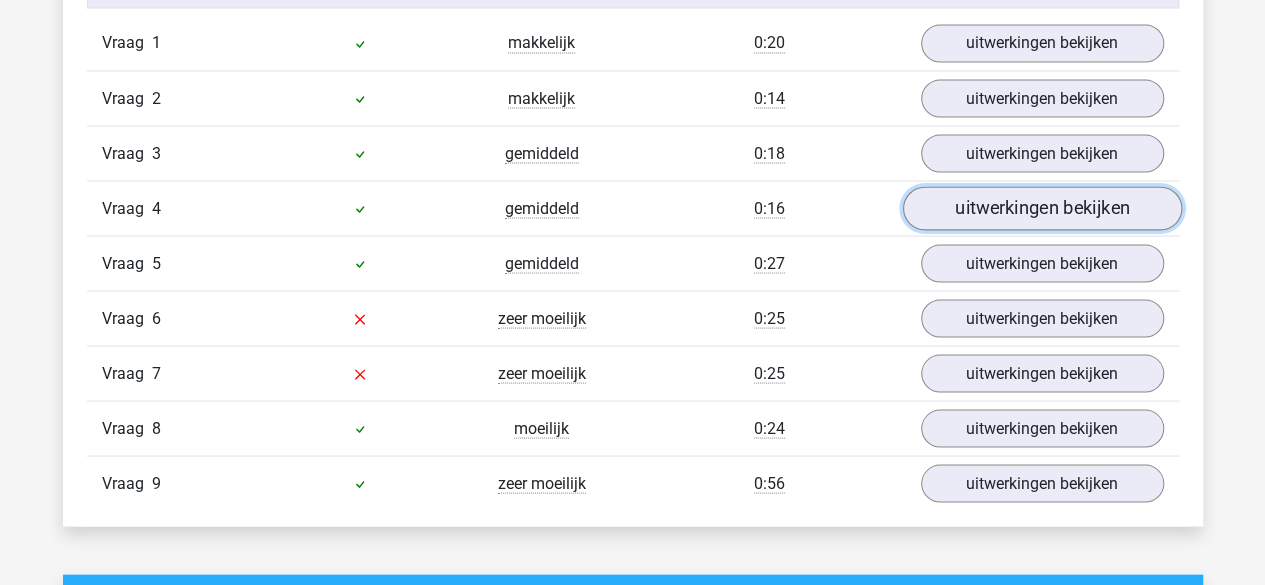click on "uitwerkingen bekijken" at bounding box center [1041, 208] 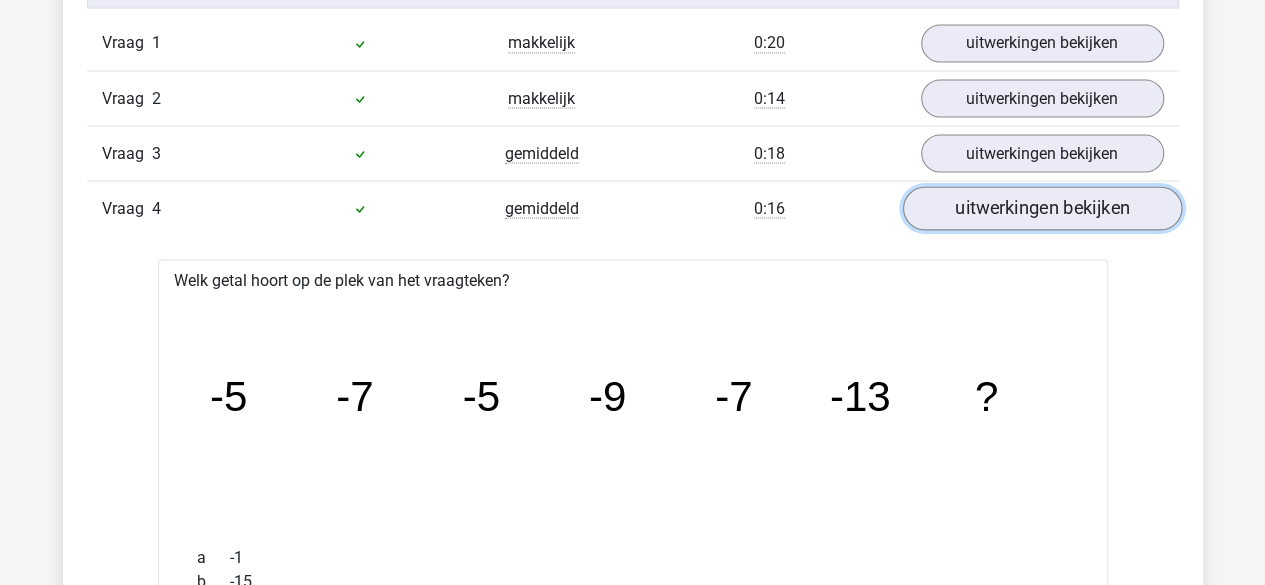 click on "uitwerkingen bekijken" at bounding box center [1041, 208] 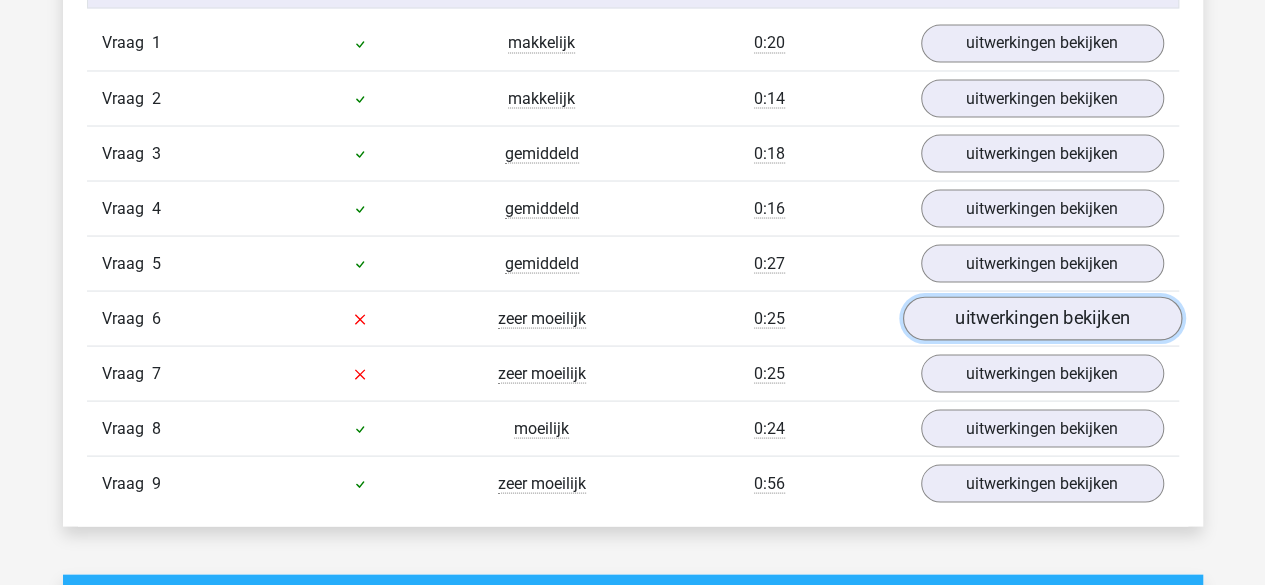 click on "uitwerkingen bekijken" at bounding box center [1041, 318] 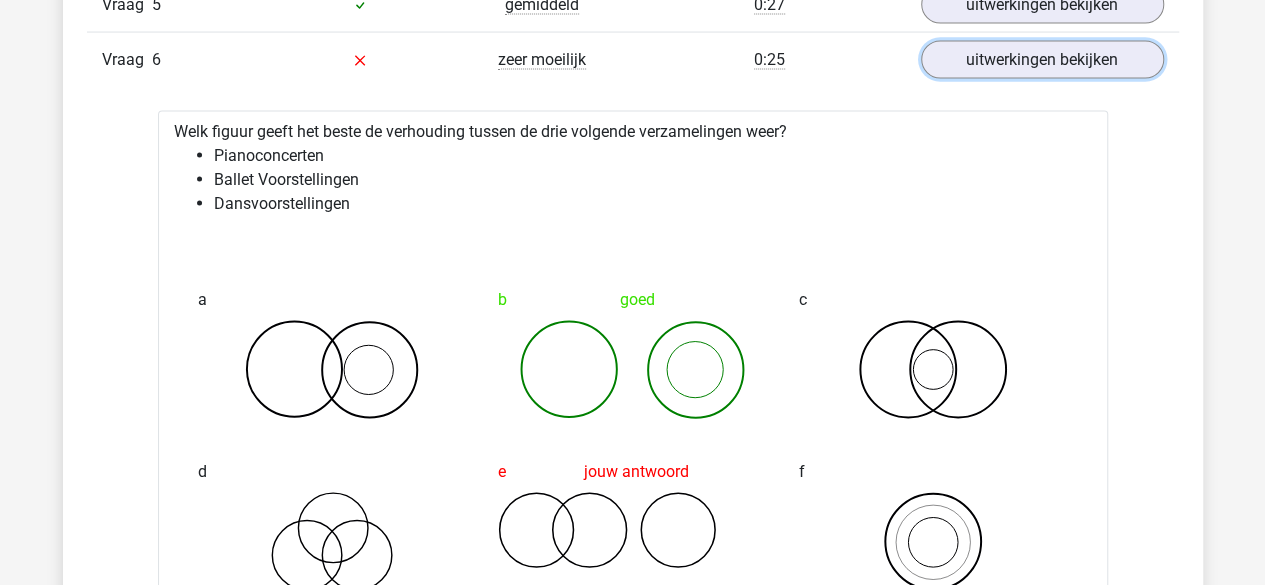 scroll, scrollTop: 2000, scrollLeft: 0, axis: vertical 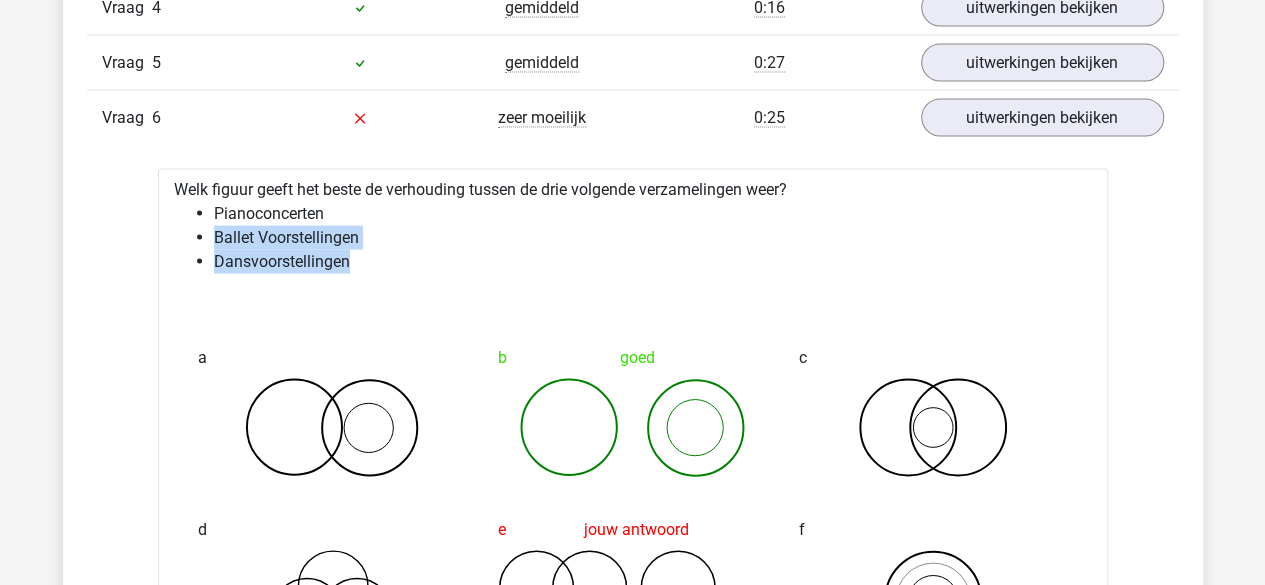 drag, startPoint x: 350, startPoint y: 253, endPoint x: 204, endPoint y: 224, distance: 148.85228 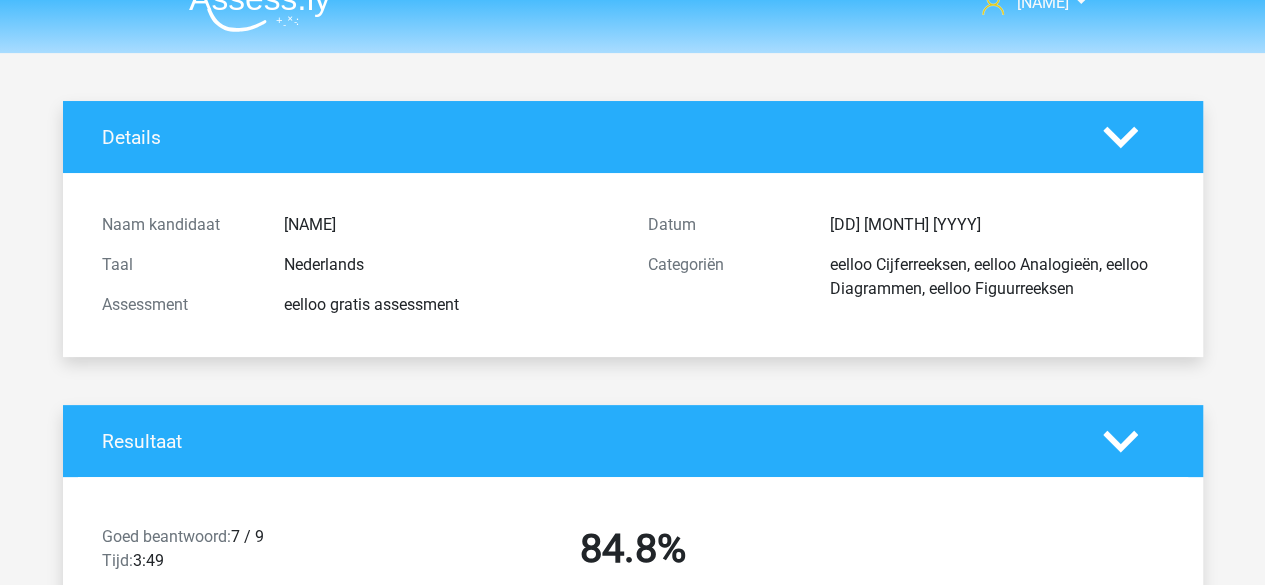 scroll, scrollTop: 0, scrollLeft: 0, axis: both 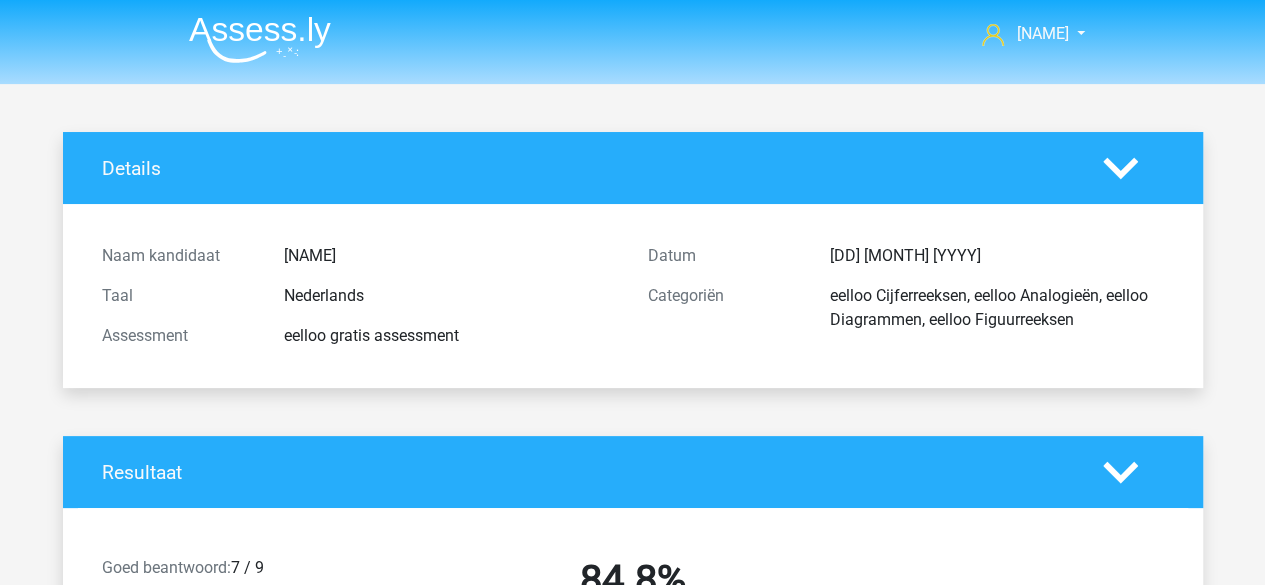 click at bounding box center (260, 39) 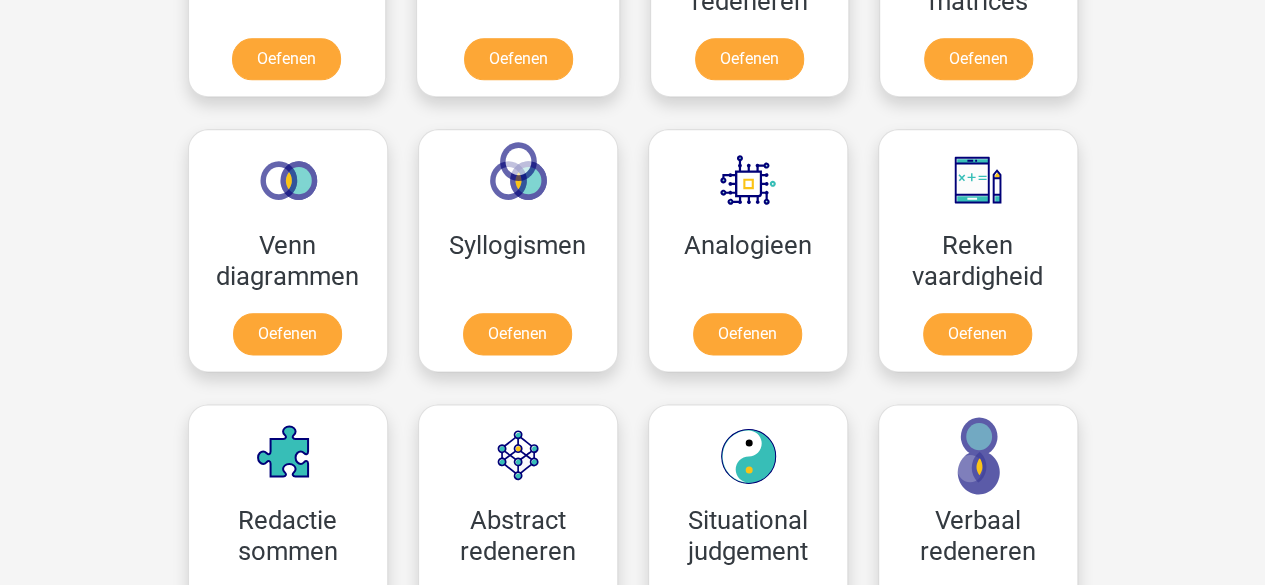 scroll, scrollTop: 1200, scrollLeft: 0, axis: vertical 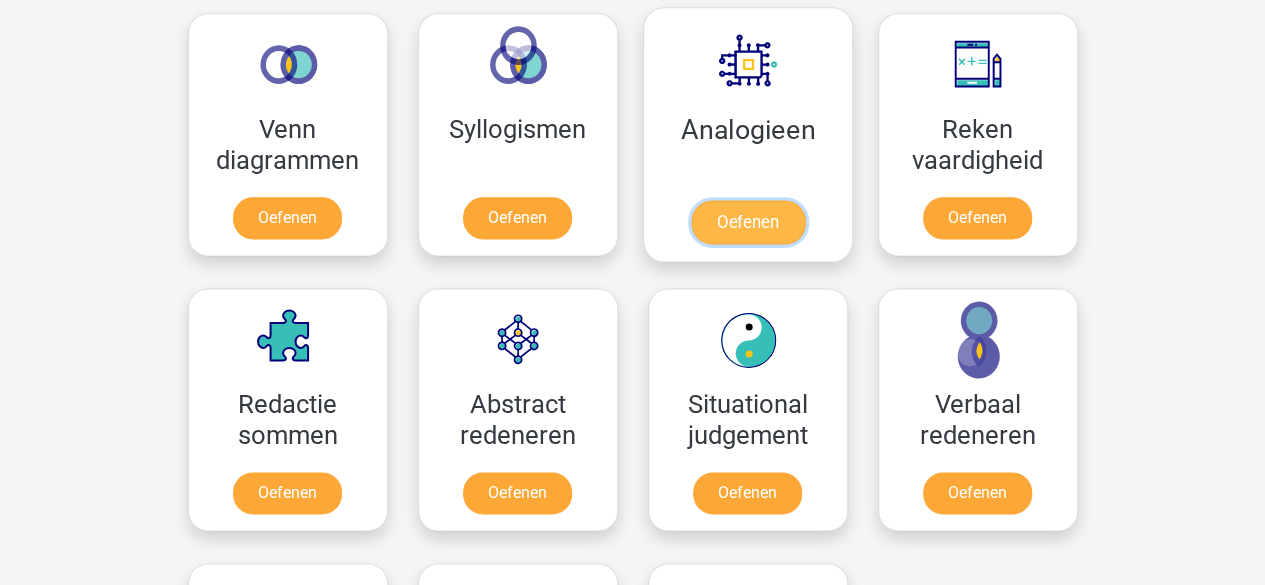 click on "Oefenen" at bounding box center [747, 222] 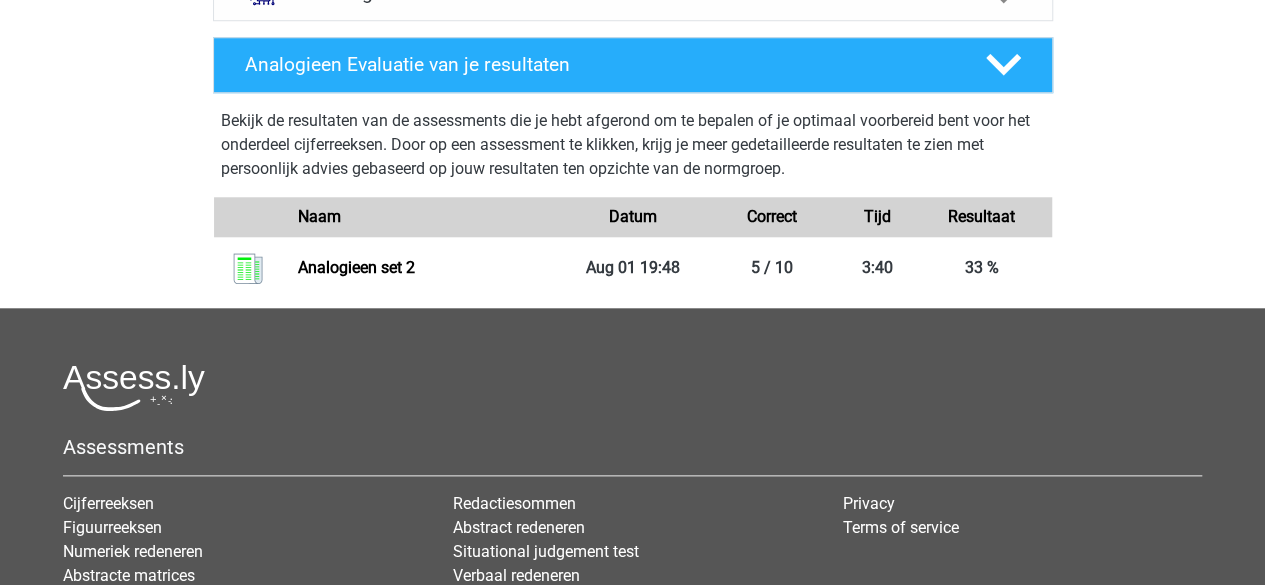 scroll, scrollTop: 612, scrollLeft: 0, axis: vertical 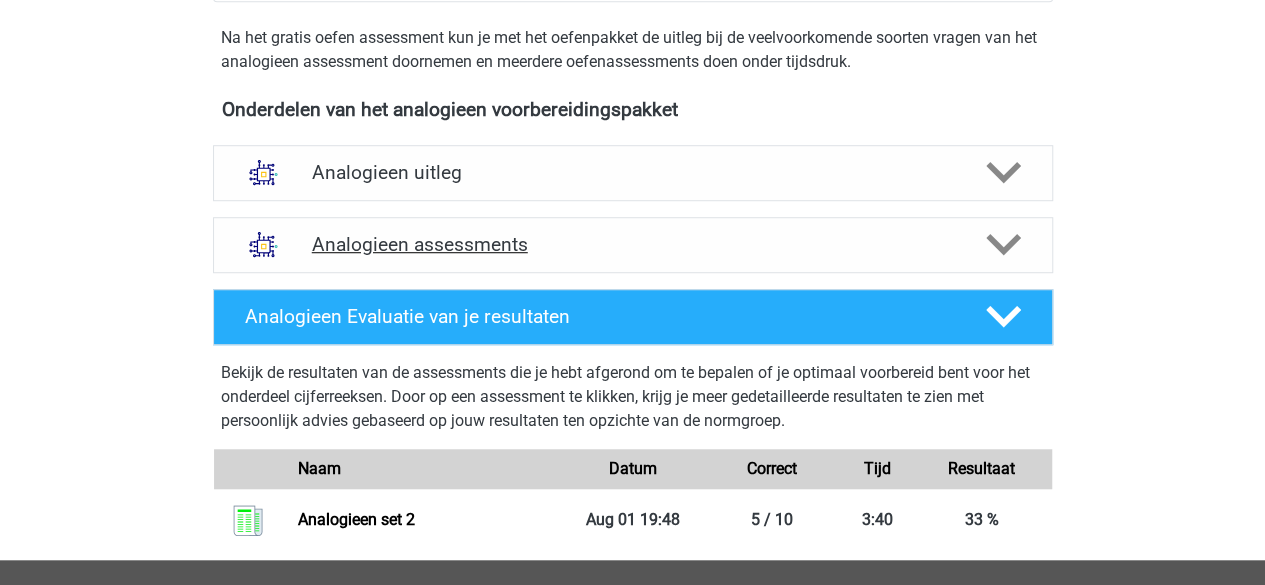 click on "Analogieen assessments" at bounding box center (633, 244) 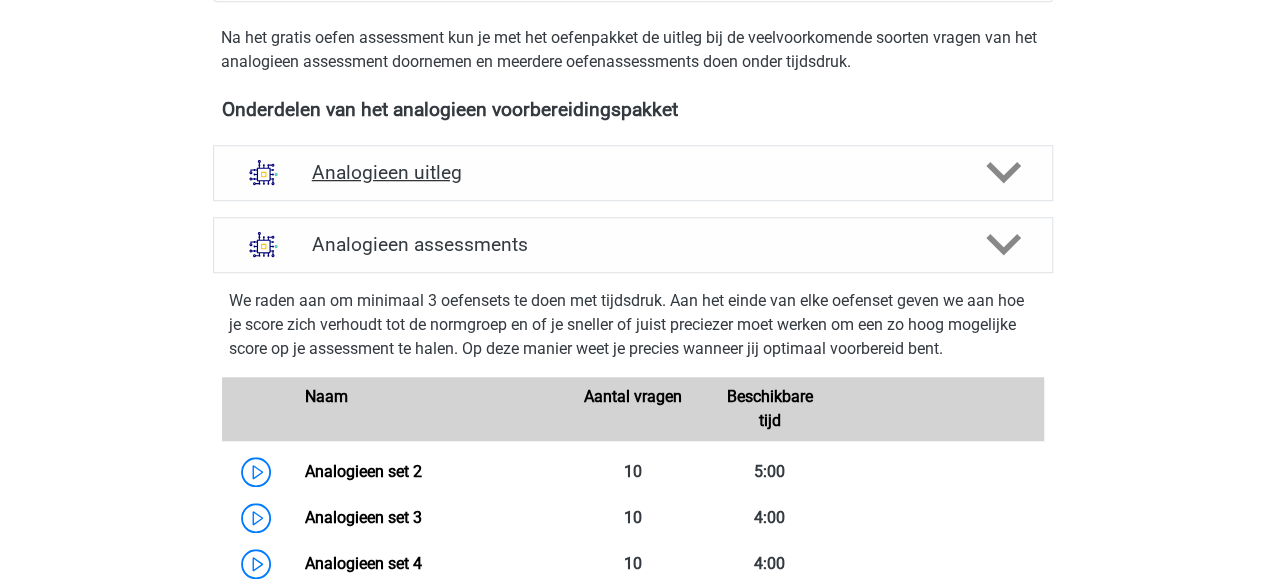click on "Analogieen uitleg" at bounding box center [633, 172] 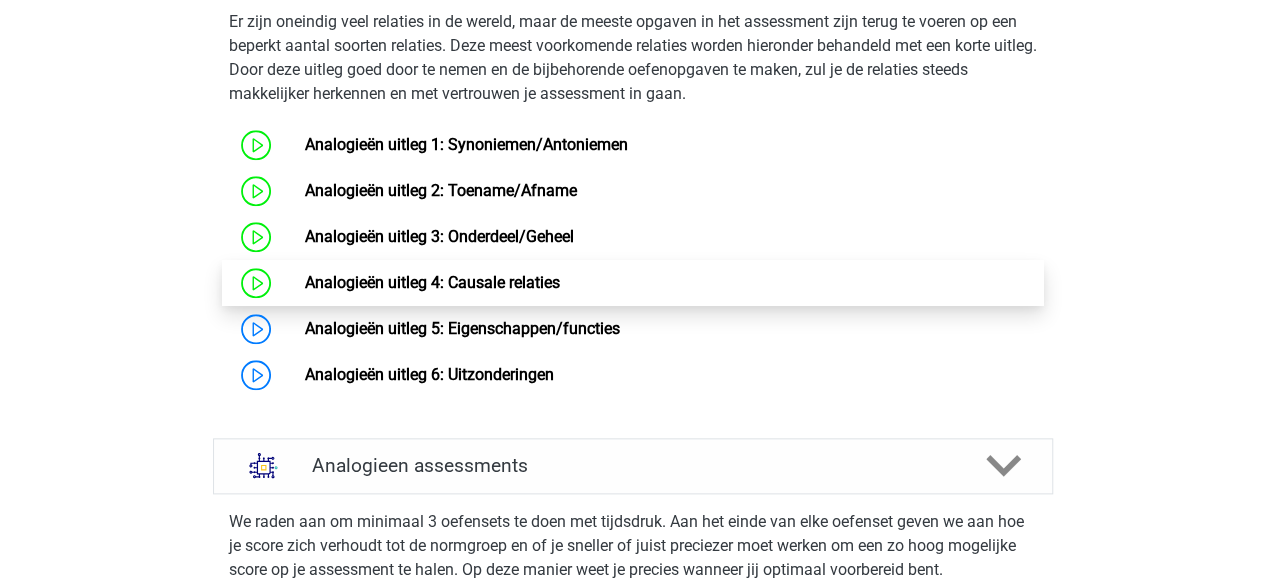 scroll, scrollTop: 1012, scrollLeft: 0, axis: vertical 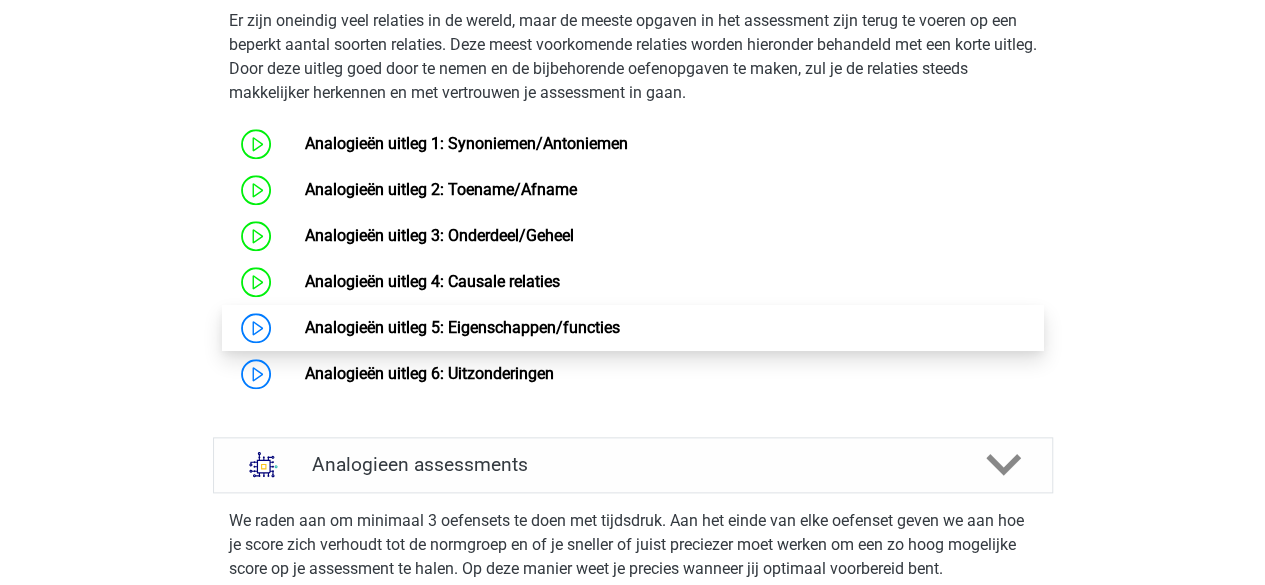 click on "Analogieën uitleg 5: Eigenschappen/functies" at bounding box center [462, 327] 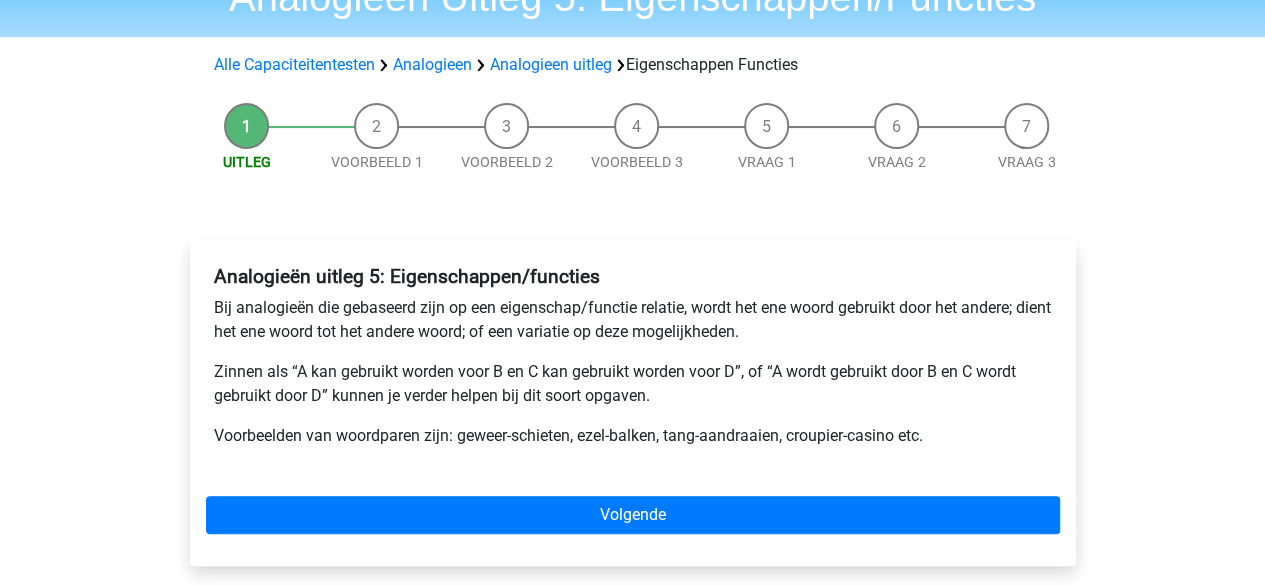 scroll, scrollTop: 200, scrollLeft: 0, axis: vertical 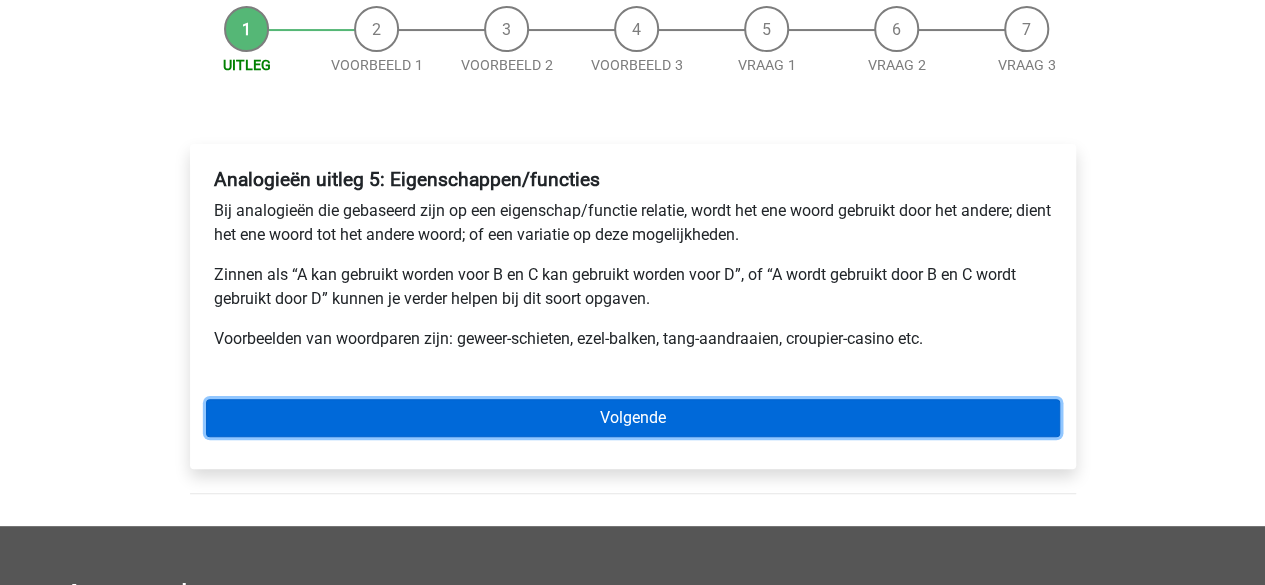 click on "Volgende" at bounding box center (633, 418) 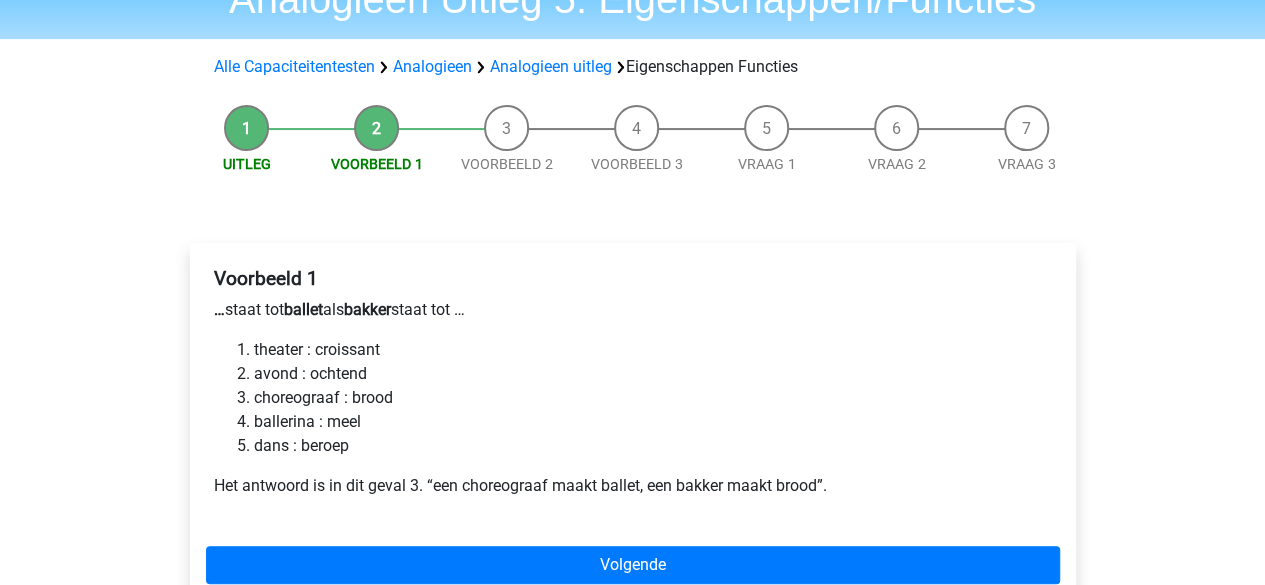 scroll, scrollTop: 200, scrollLeft: 0, axis: vertical 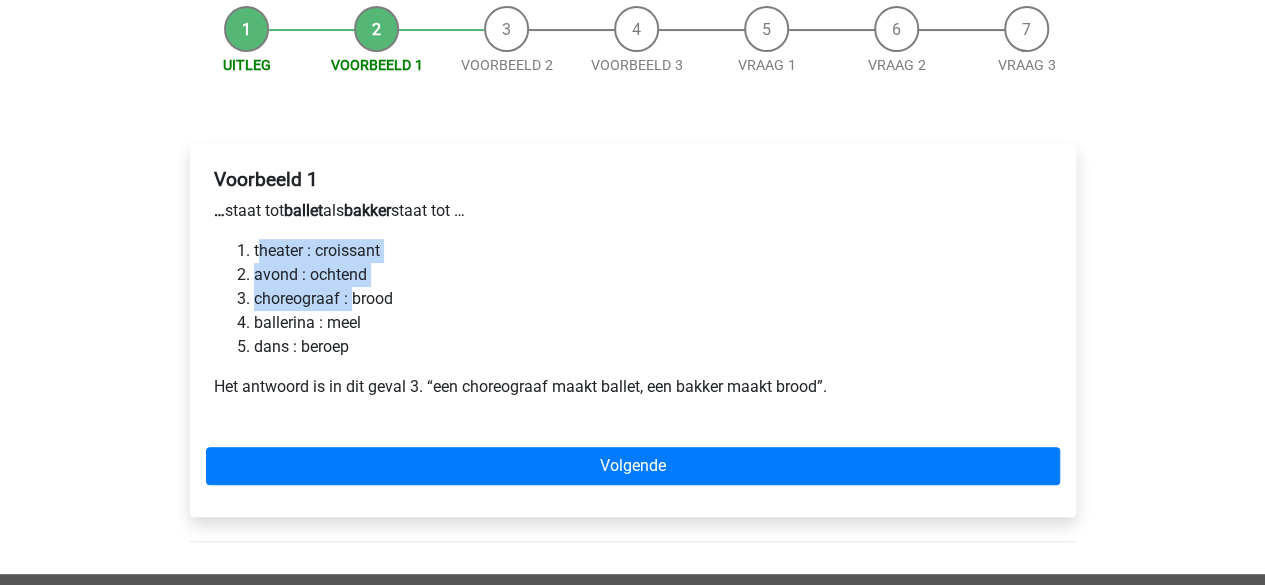 drag, startPoint x: 261, startPoint y: 248, endPoint x: 351, endPoint y: 289, distance: 98.89894 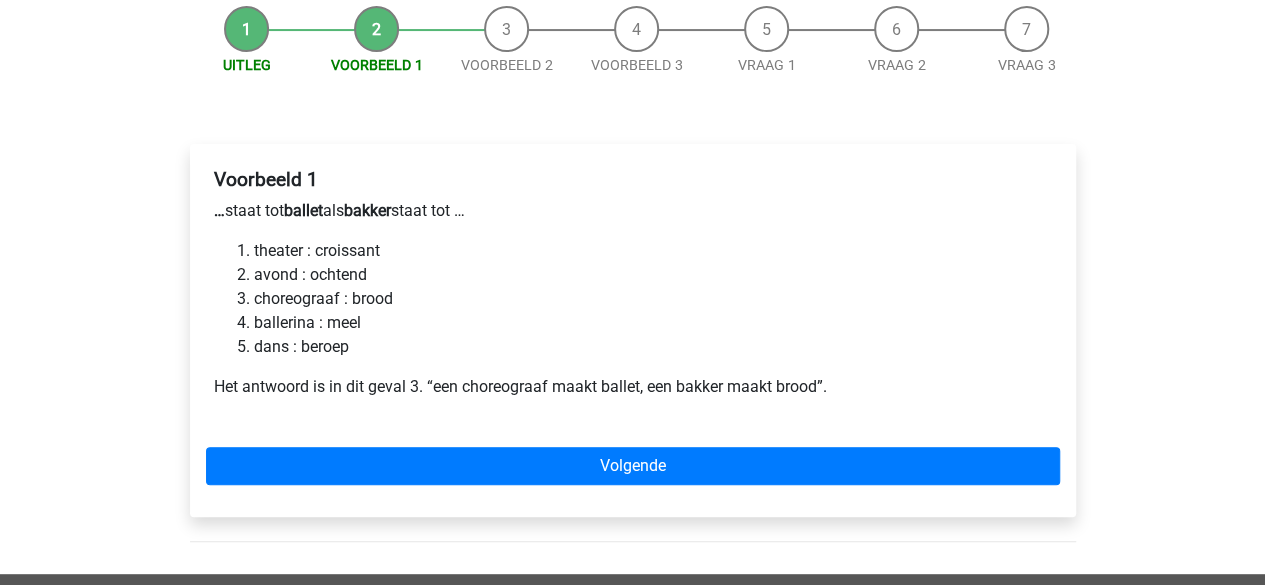 click on "ballerina : meel" at bounding box center [653, 323] 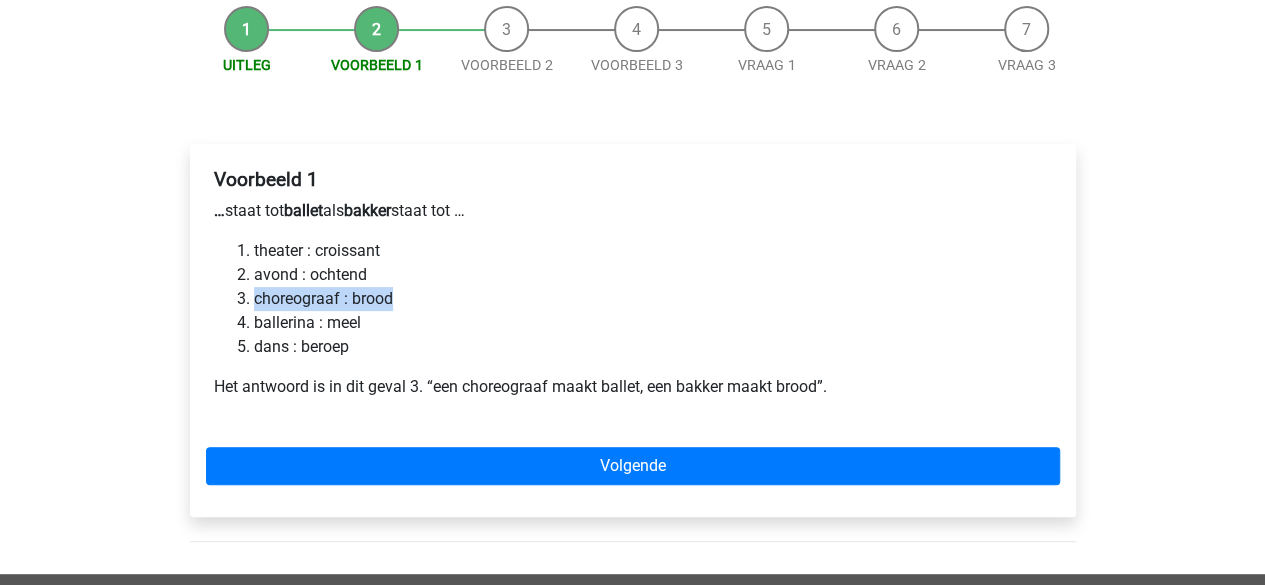 drag, startPoint x: 254, startPoint y: 293, endPoint x: 402, endPoint y: 305, distance: 148.48569 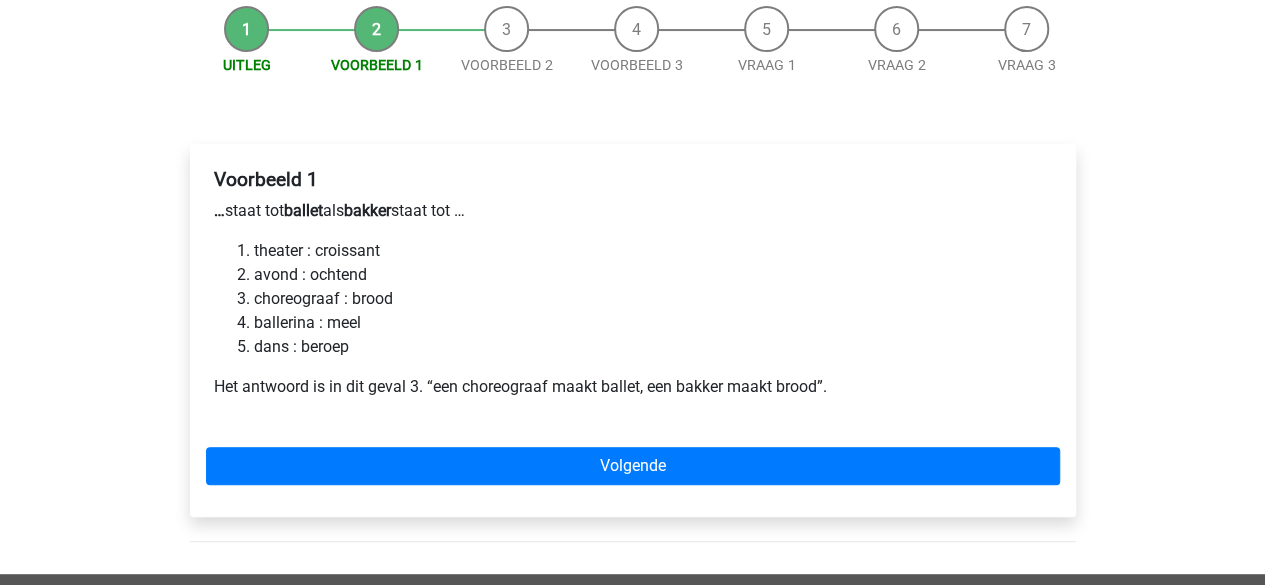 click on "ballerina : meel" at bounding box center [653, 323] 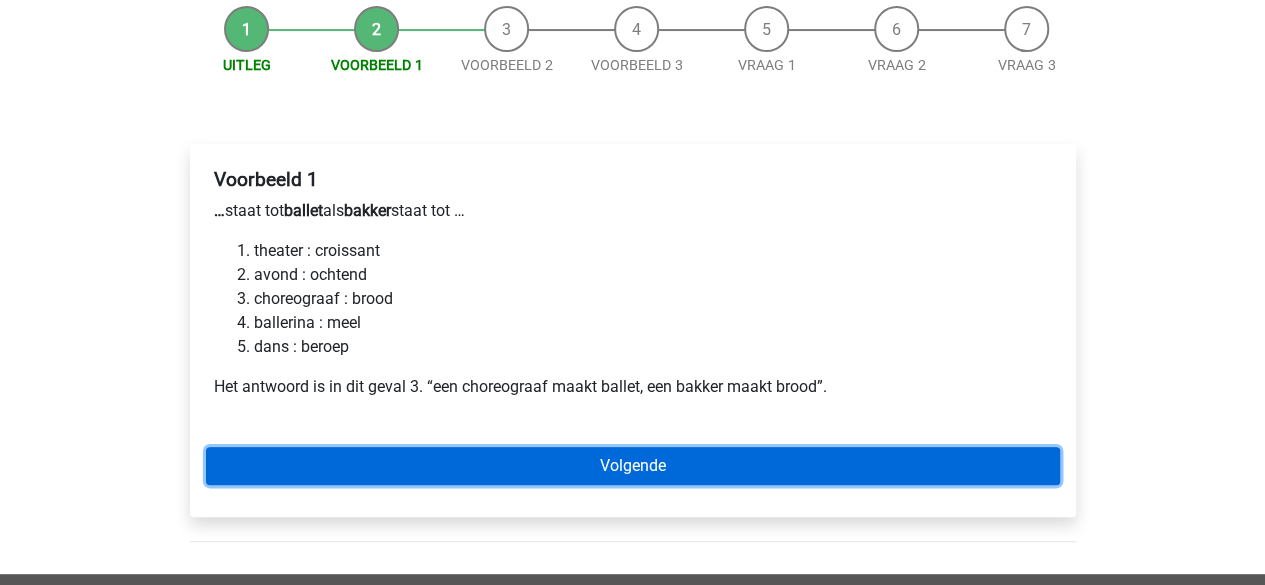 click on "Volgende" at bounding box center [633, 466] 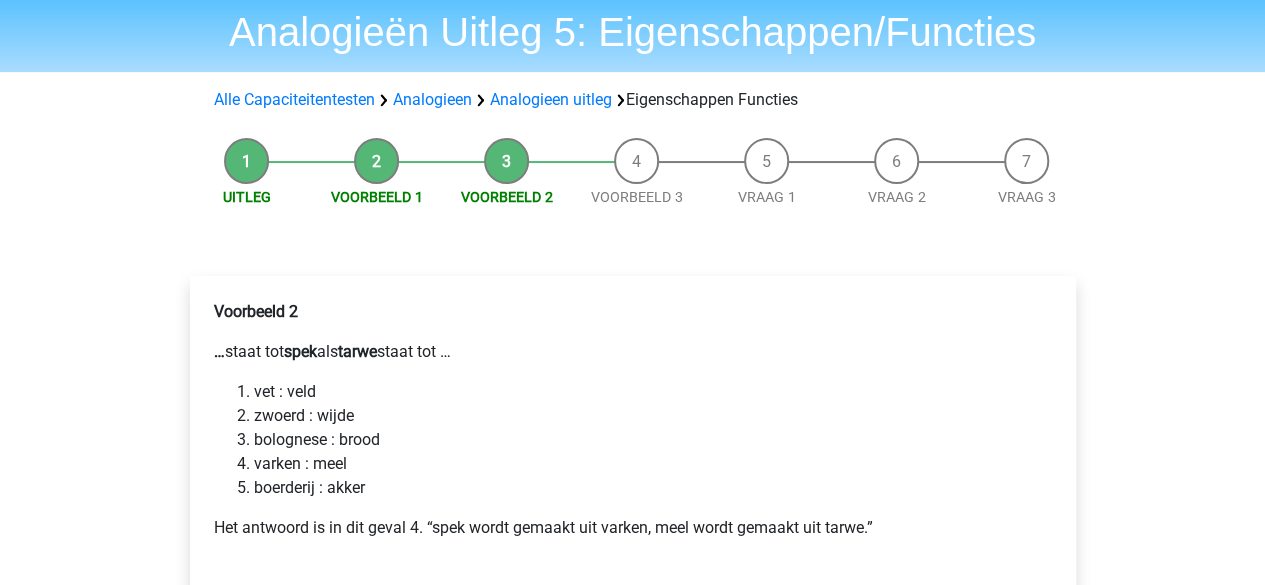 scroll, scrollTop: 100, scrollLeft: 0, axis: vertical 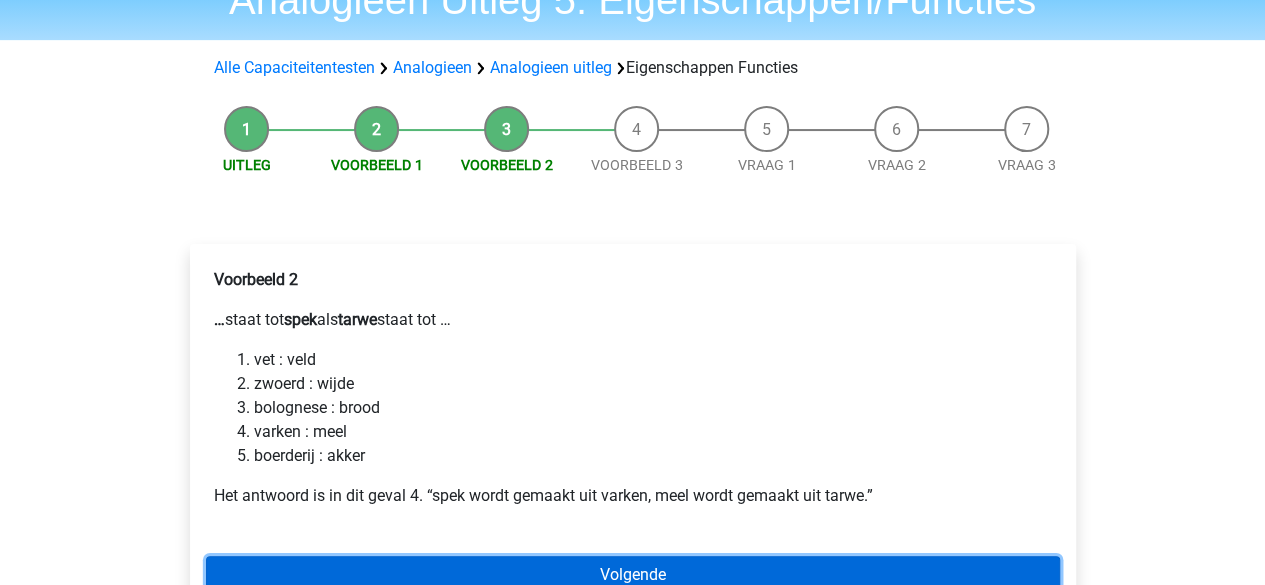 click on "Volgende" at bounding box center (633, 575) 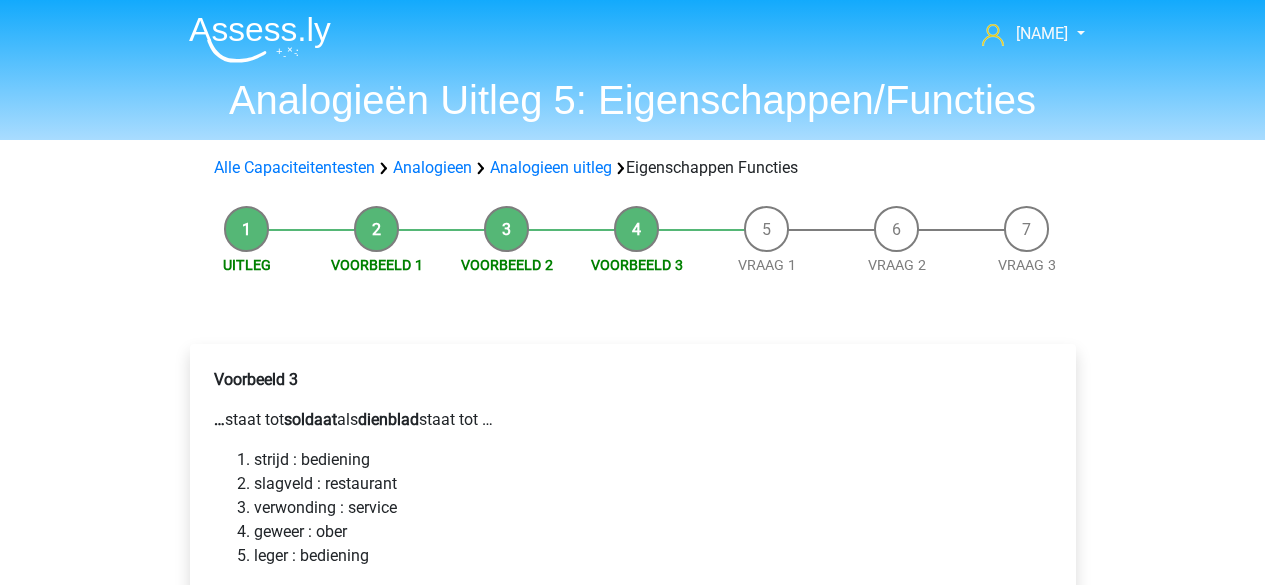 scroll, scrollTop: 0, scrollLeft: 0, axis: both 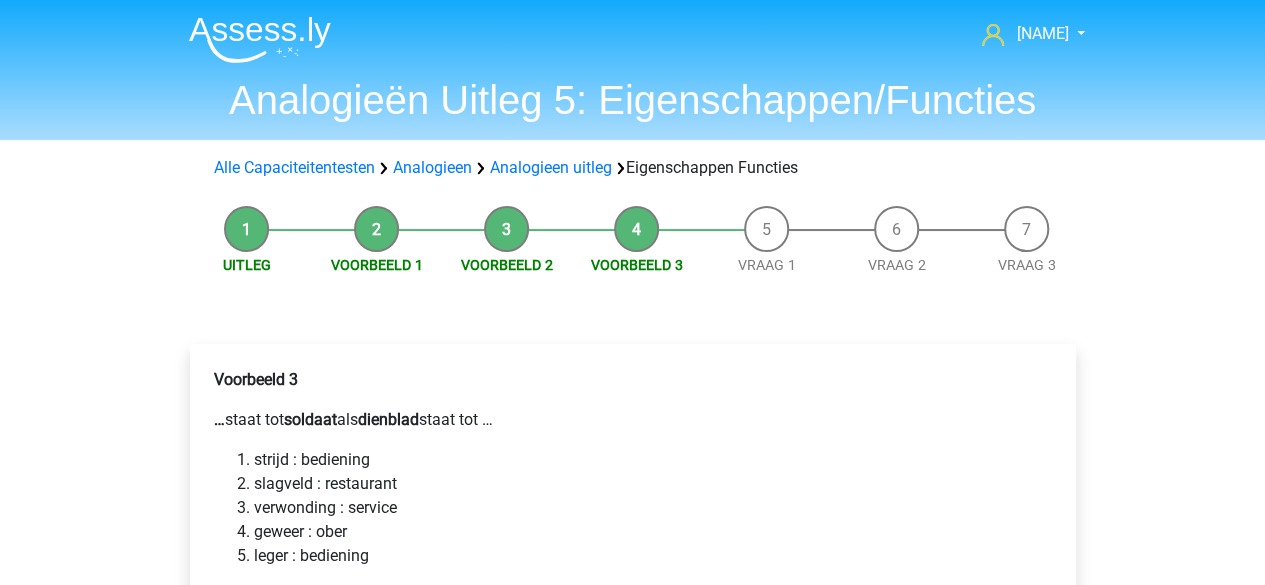 click on "strijd : bediening" at bounding box center [653, 460] 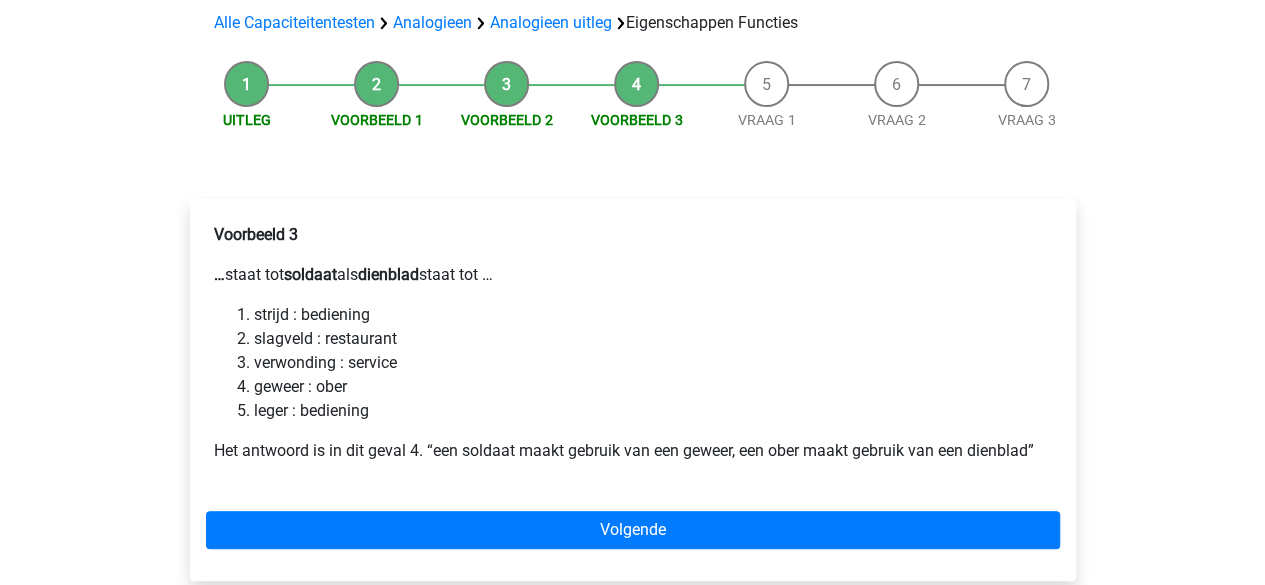 scroll, scrollTop: 200, scrollLeft: 0, axis: vertical 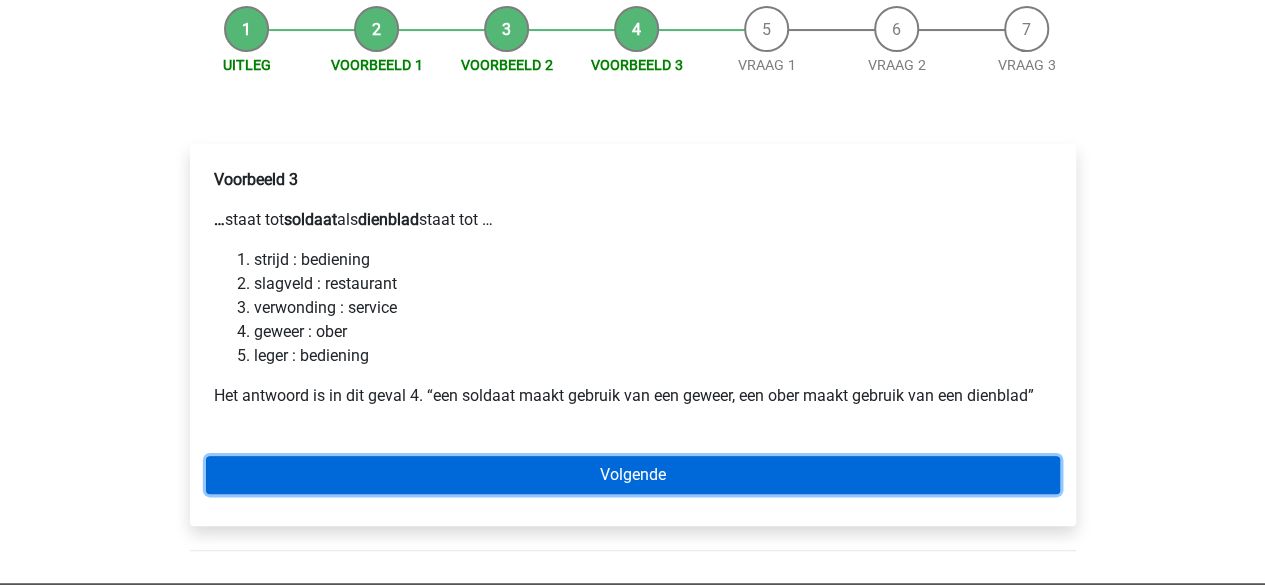 click on "Volgende" at bounding box center (633, 475) 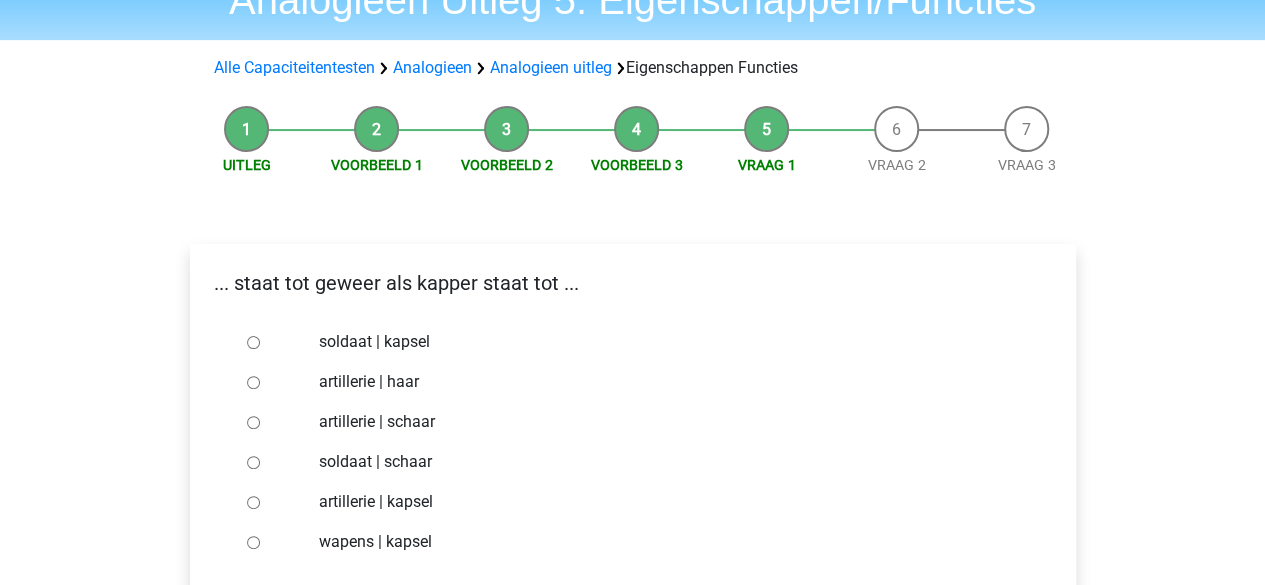 scroll, scrollTop: 200, scrollLeft: 0, axis: vertical 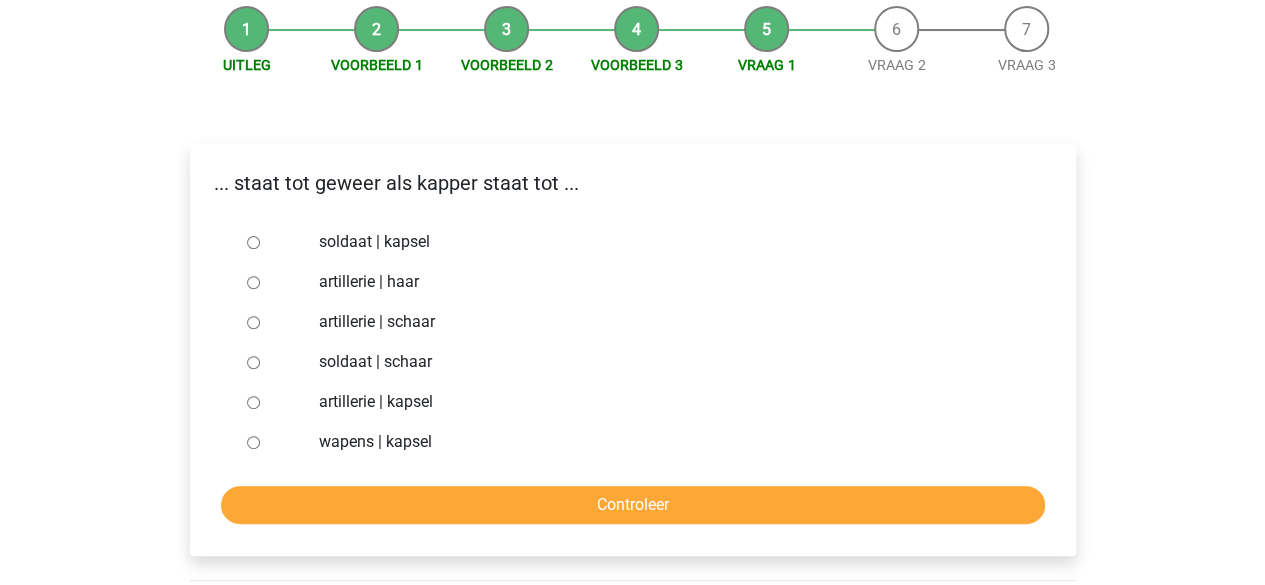 click on "soldaat | kapsel" at bounding box center (665, 242) 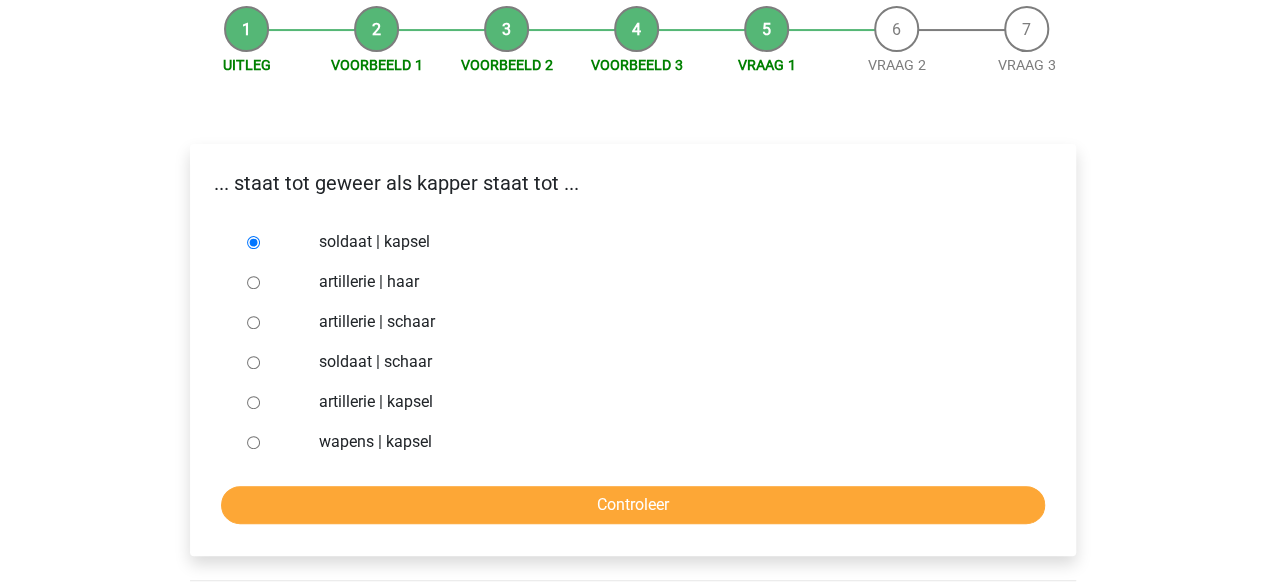 click on "soldaat | schaar" at bounding box center (665, 362) 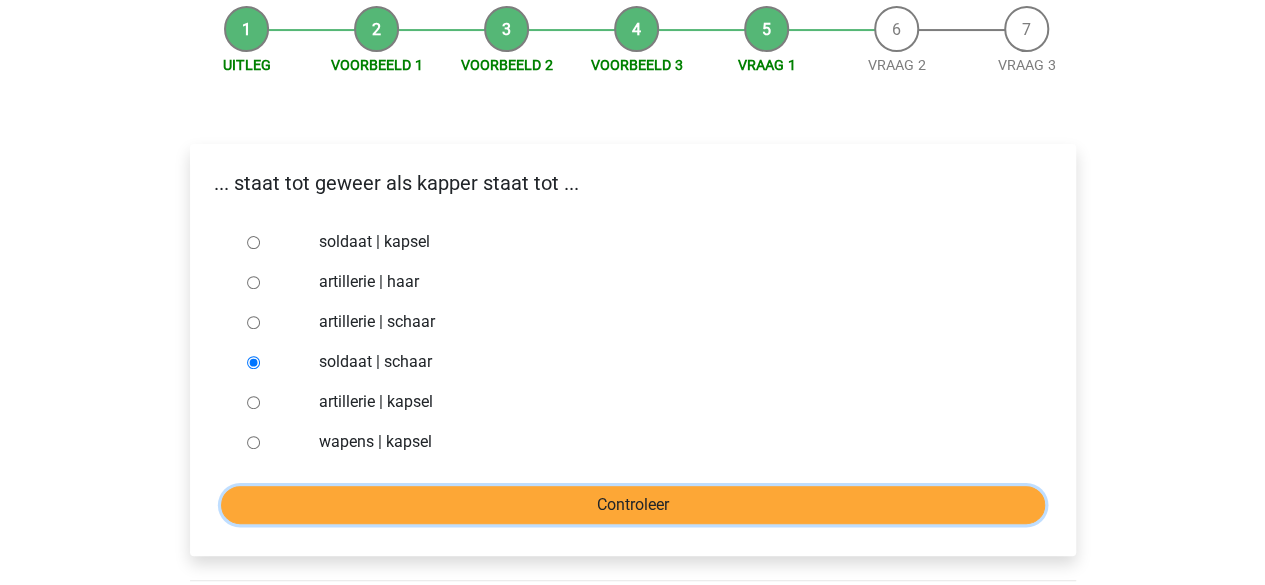 click on "Controleer" at bounding box center [633, 505] 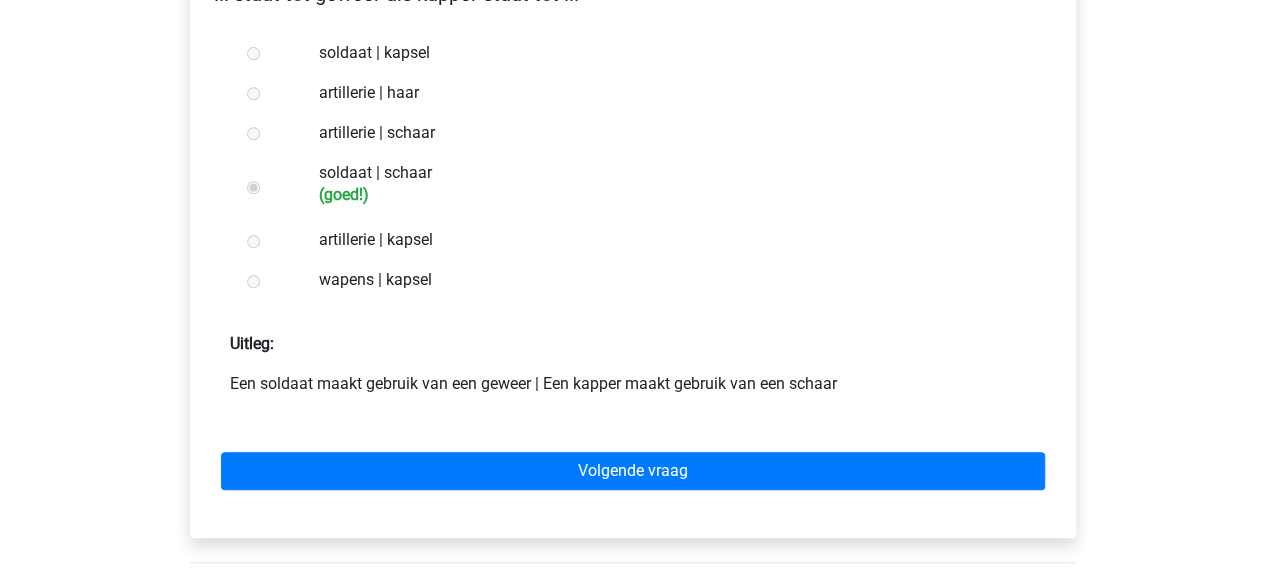 scroll, scrollTop: 500, scrollLeft: 0, axis: vertical 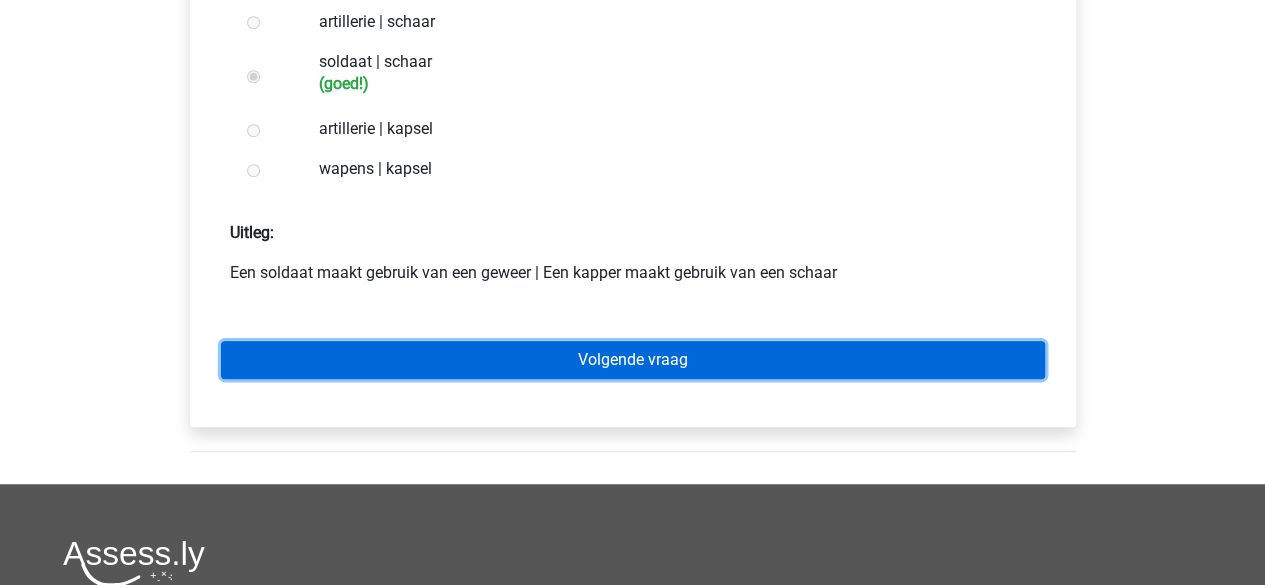 click on "Volgende vraag" at bounding box center (633, 360) 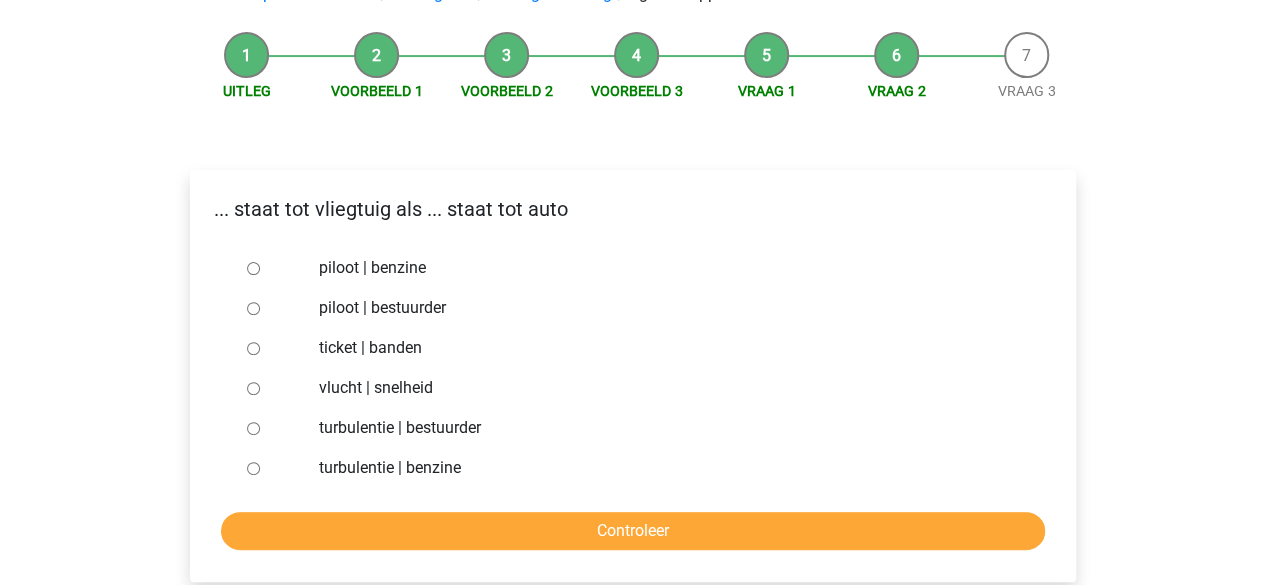 scroll, scrollTop: 200, scrollLeft: 0, axis: vertical 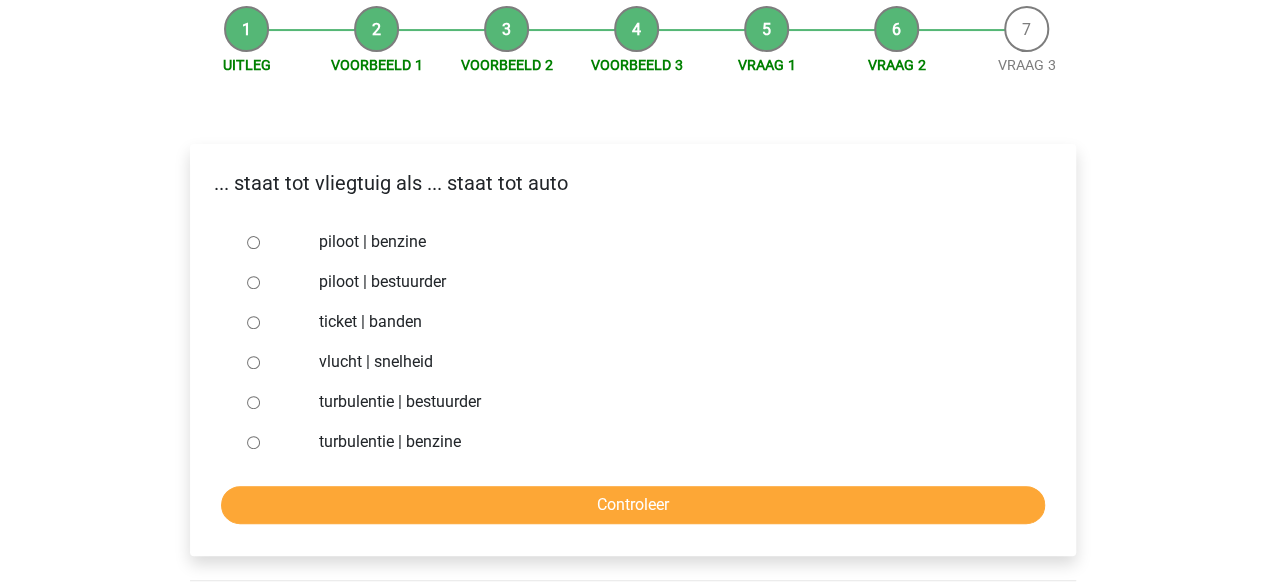 click on "piloot | bestuurder" at bounding box center (665, 282) 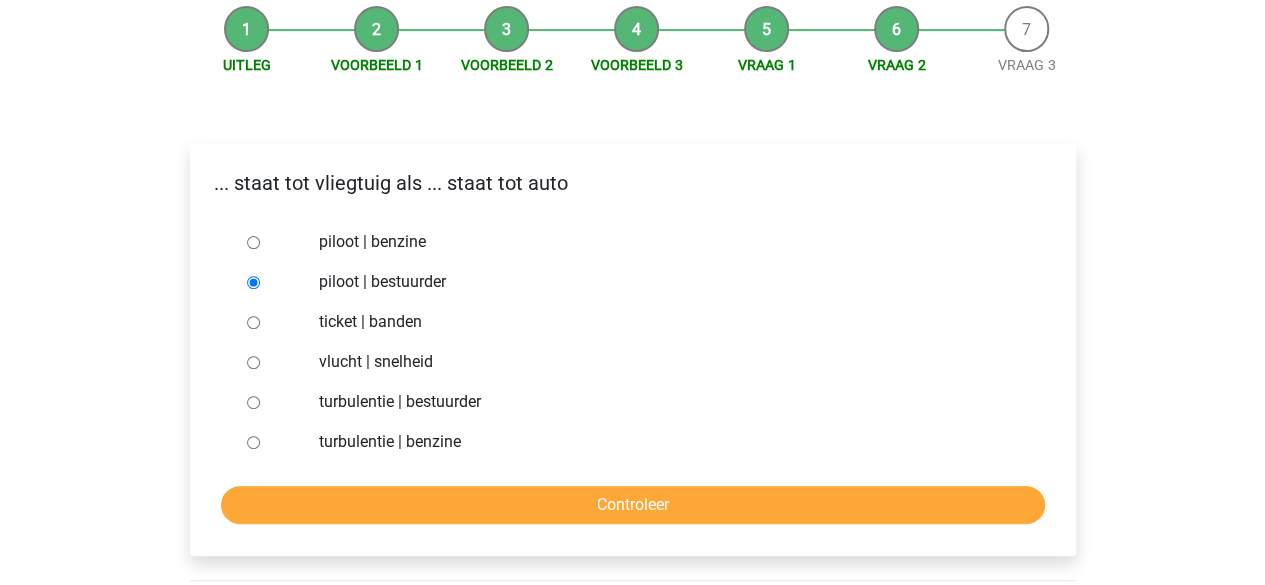 click on "... staat tot vliegtuig als ... staat tot auto
piloot | benzine
piloot | bestuurder
ticket | banden
vlucht | snelheid
turbulentie | bestuurder
Controleer" at bounding box center [633, 350] 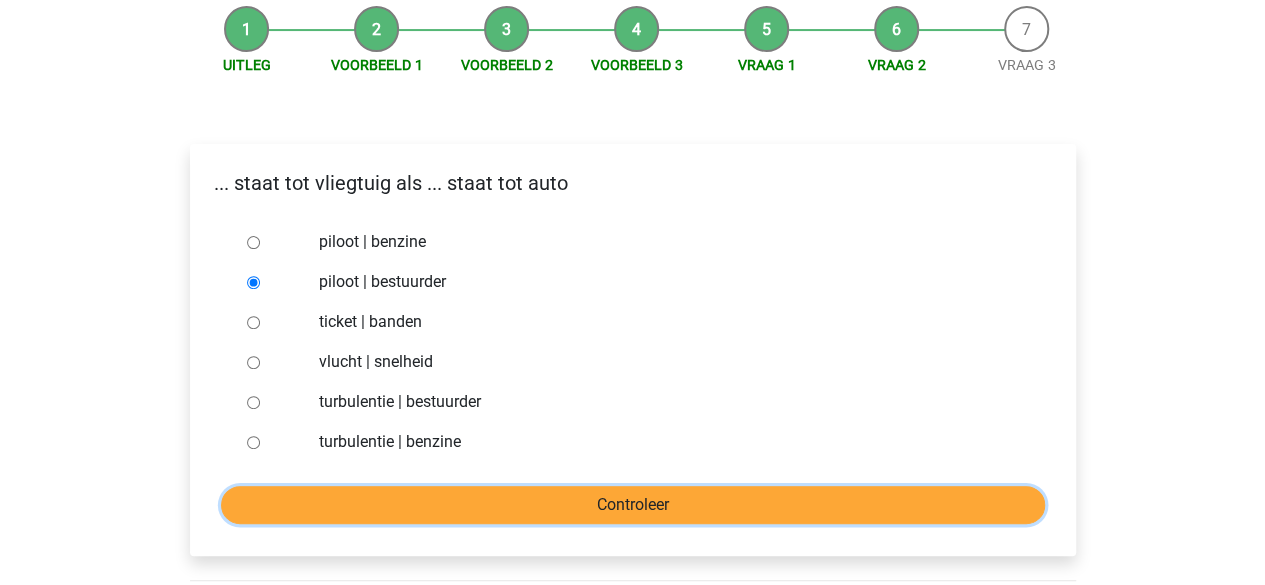 click on "Controleer" at bounding box center [633, 505] 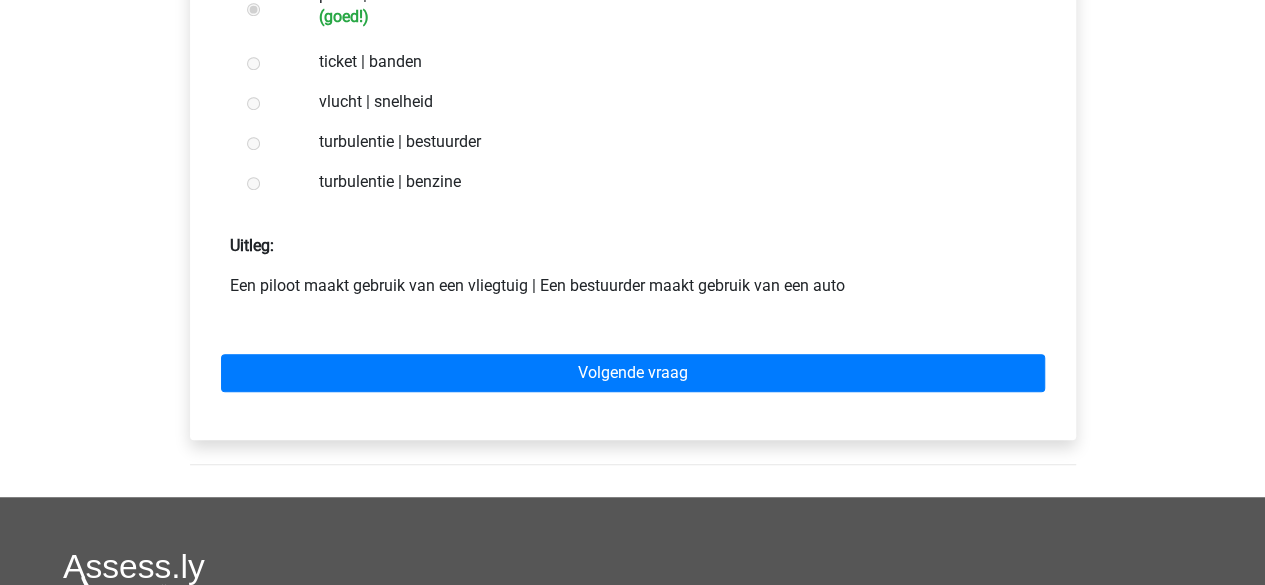 scroll, scrollTop: 400, scrollLeft: 0, axis: vertical 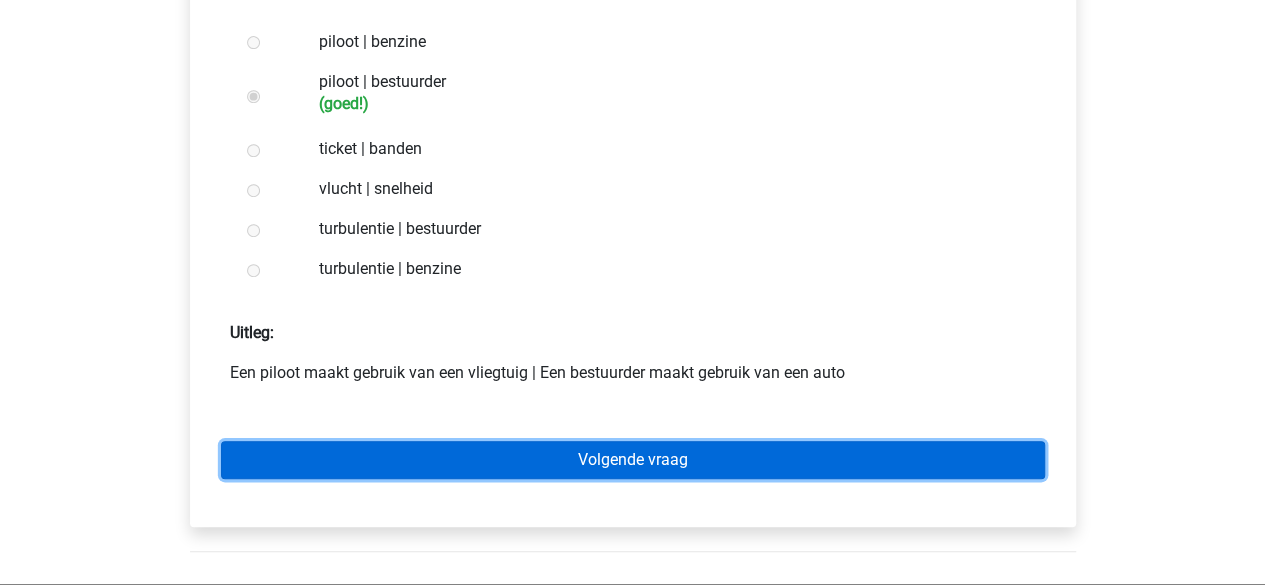 click on "Volgende vraag" at bounding box center (633, 460) 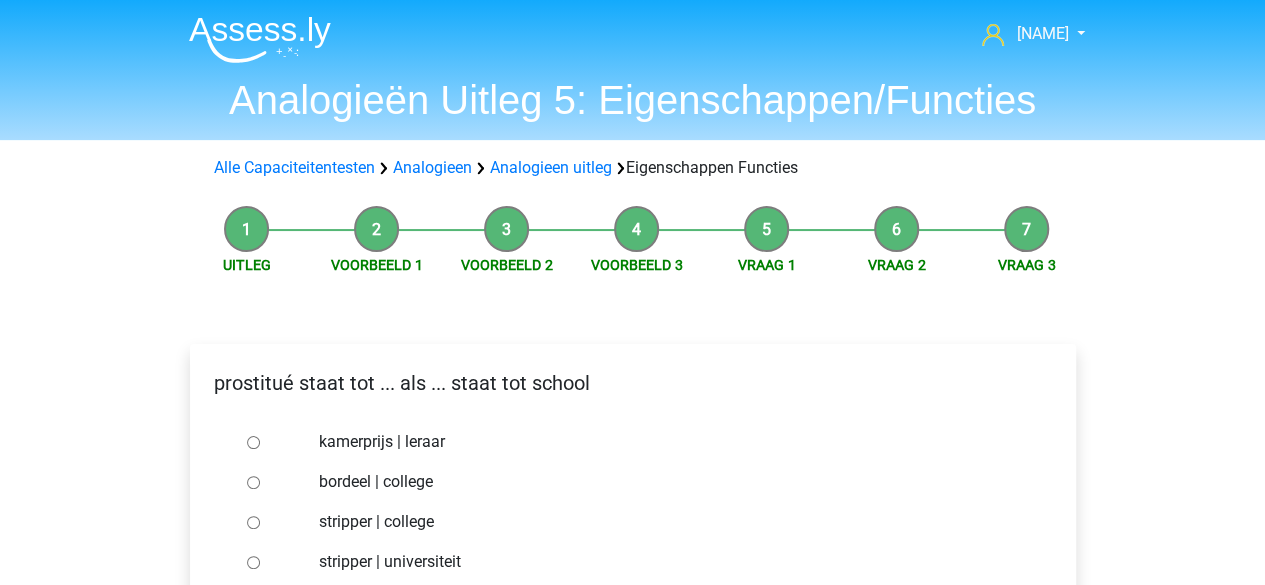 scroll, scrollTop: 200, scrollLeft: 0, axis: vertical 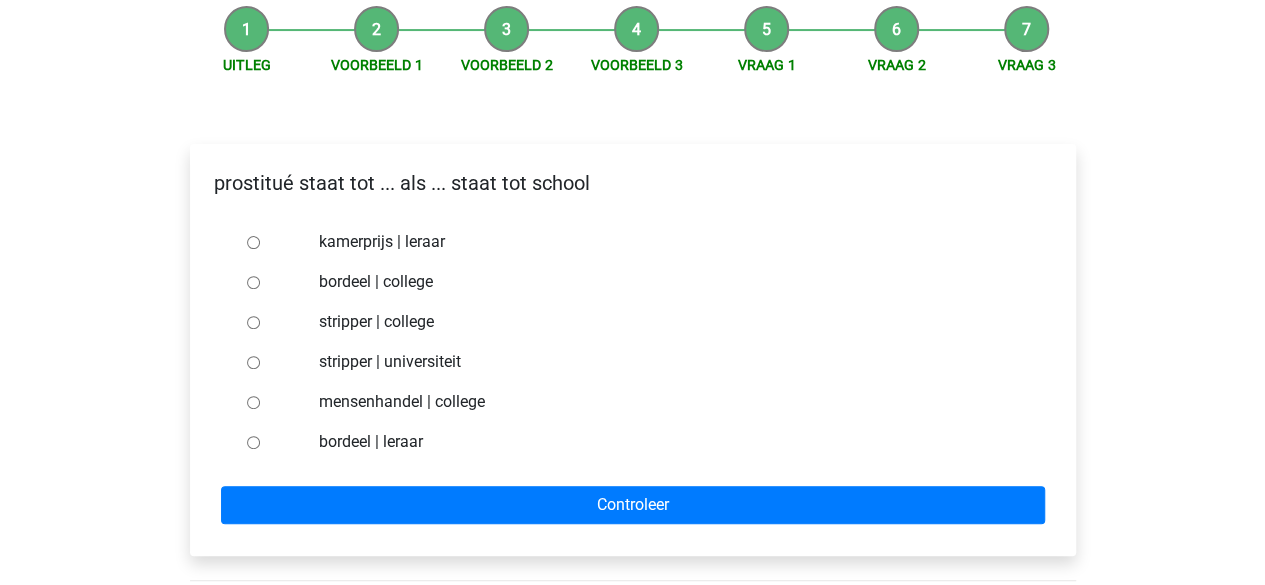 click on "mensenhandel | college" at bounding box center [665, 402] 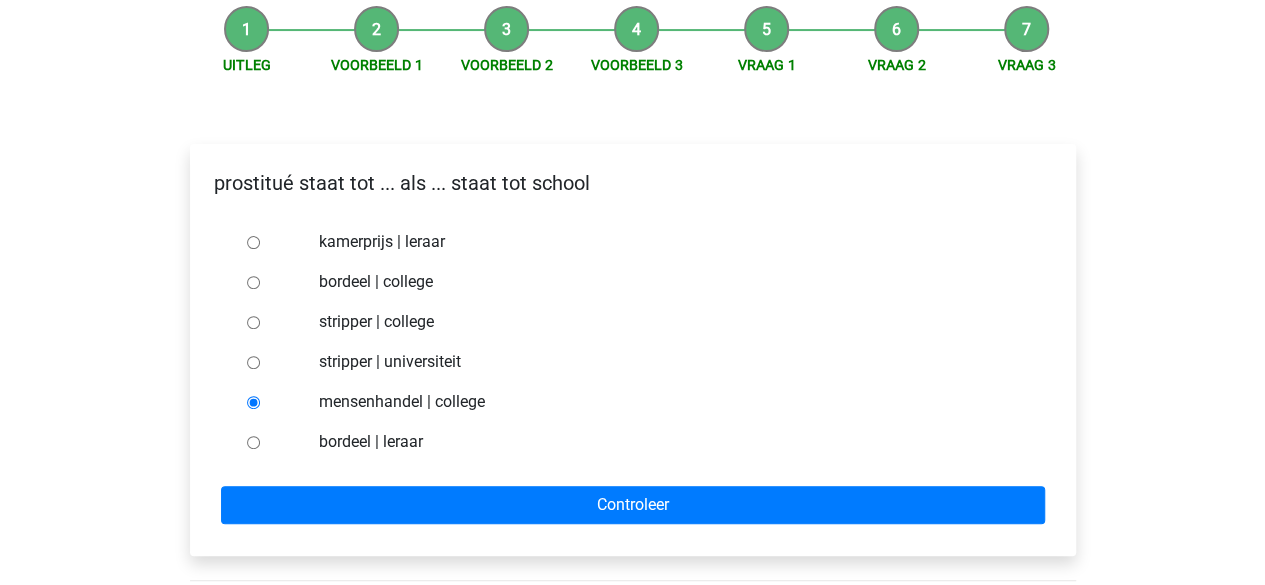 click on "stripper | universiteit" at bounding box center (665, 362) 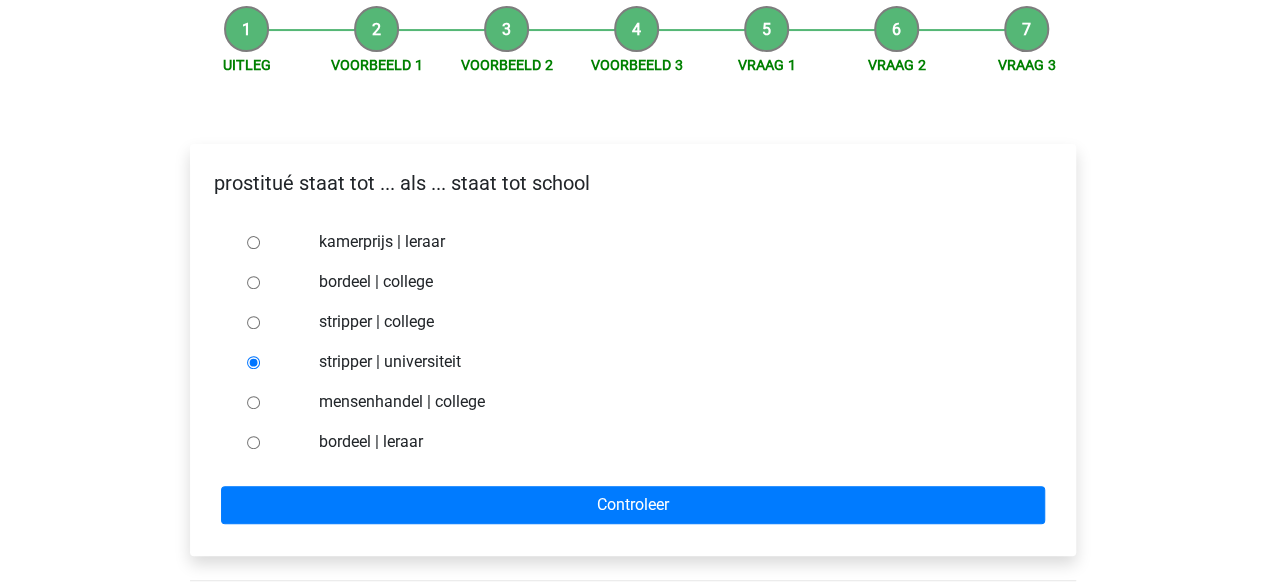 click on "stripper | college" at bounding box center [665, 322] 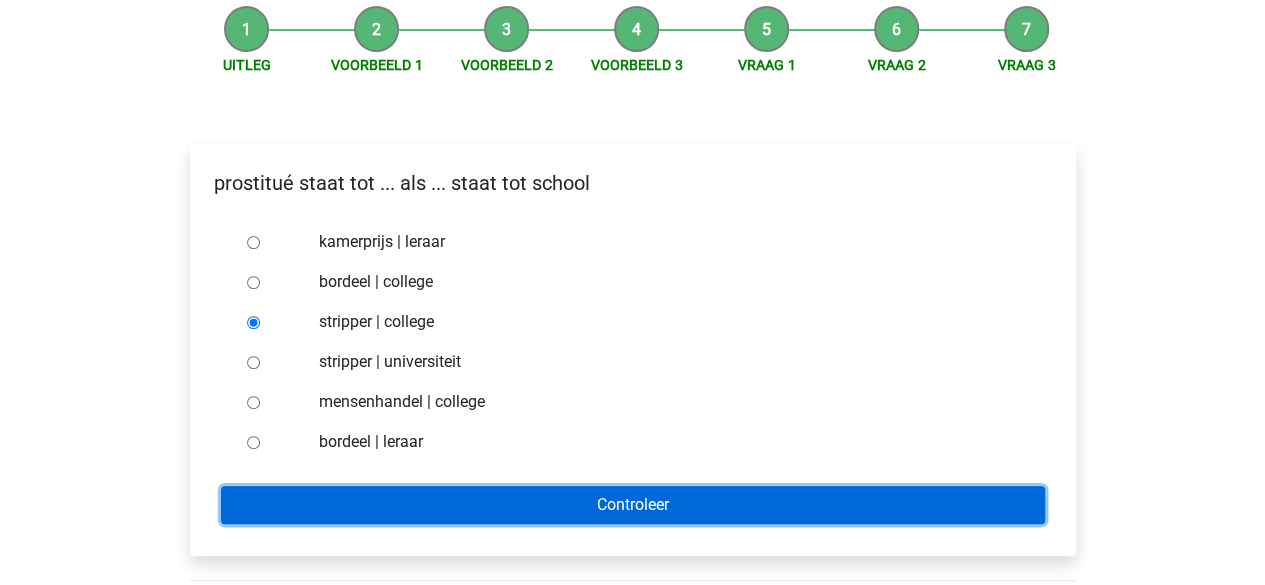 click on "Controleer" at bounding box center [633, 505] 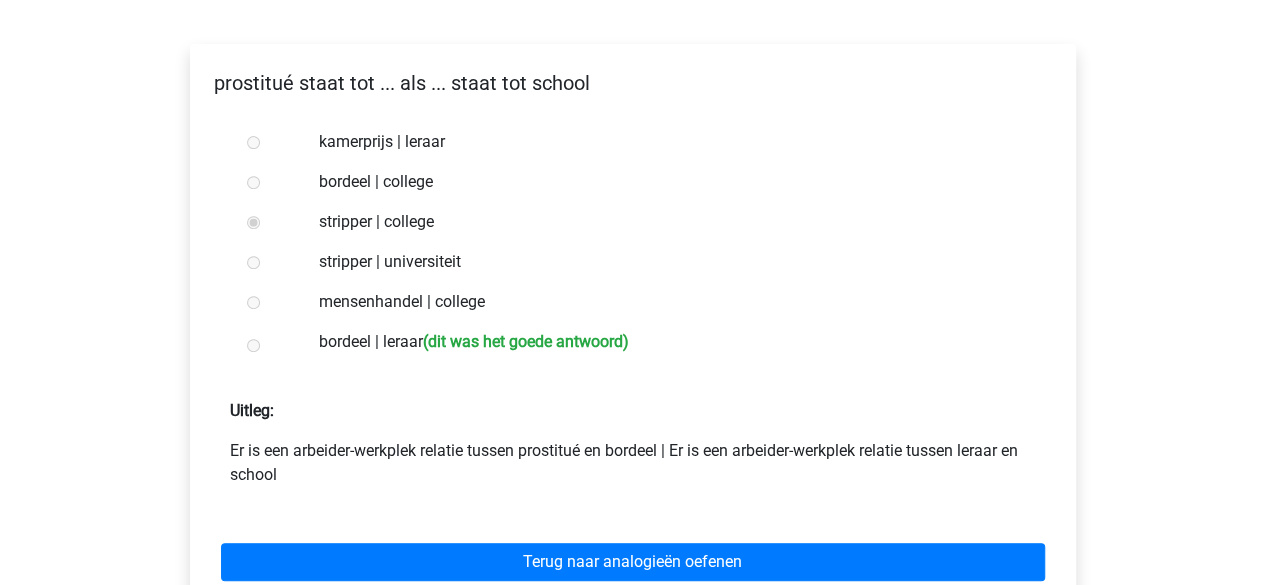 scroll, scrollTop: 400, scrollLeft: 0, axis: vertical 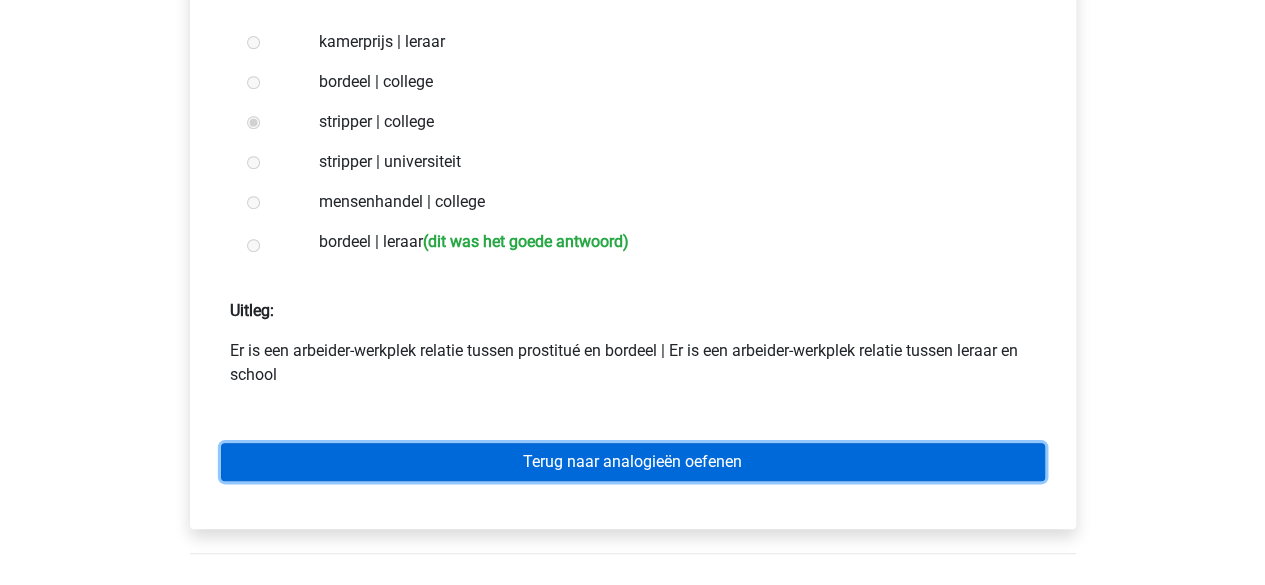 click on "Terug naar analogieën oefenen" at bounding box center [633, 462] 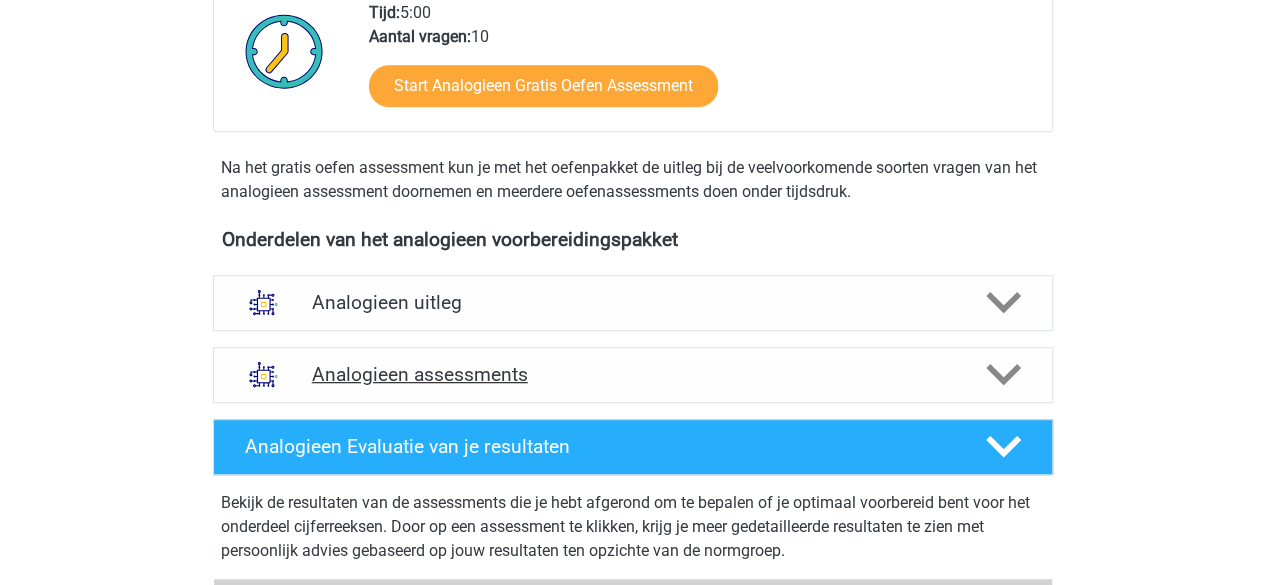 scroll, scrollTop: 700, scrollLeft: 0, axis: vertical 